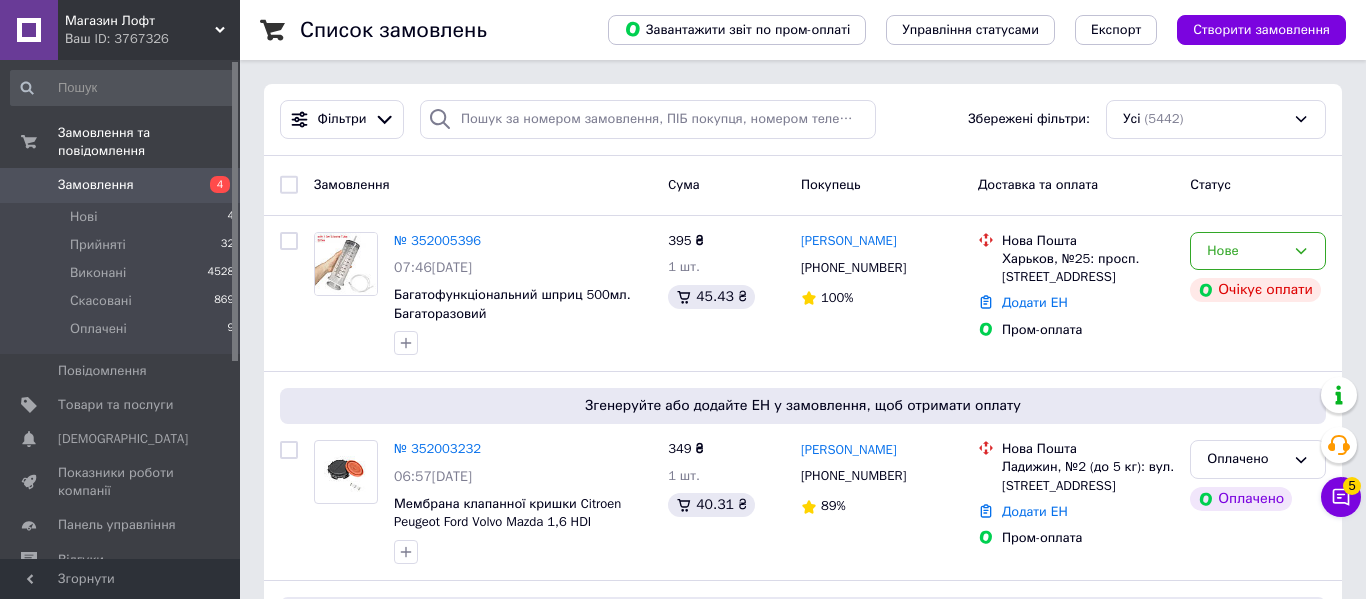 scroll, scrollTop: 0, scrollLeft: 0, axis: both 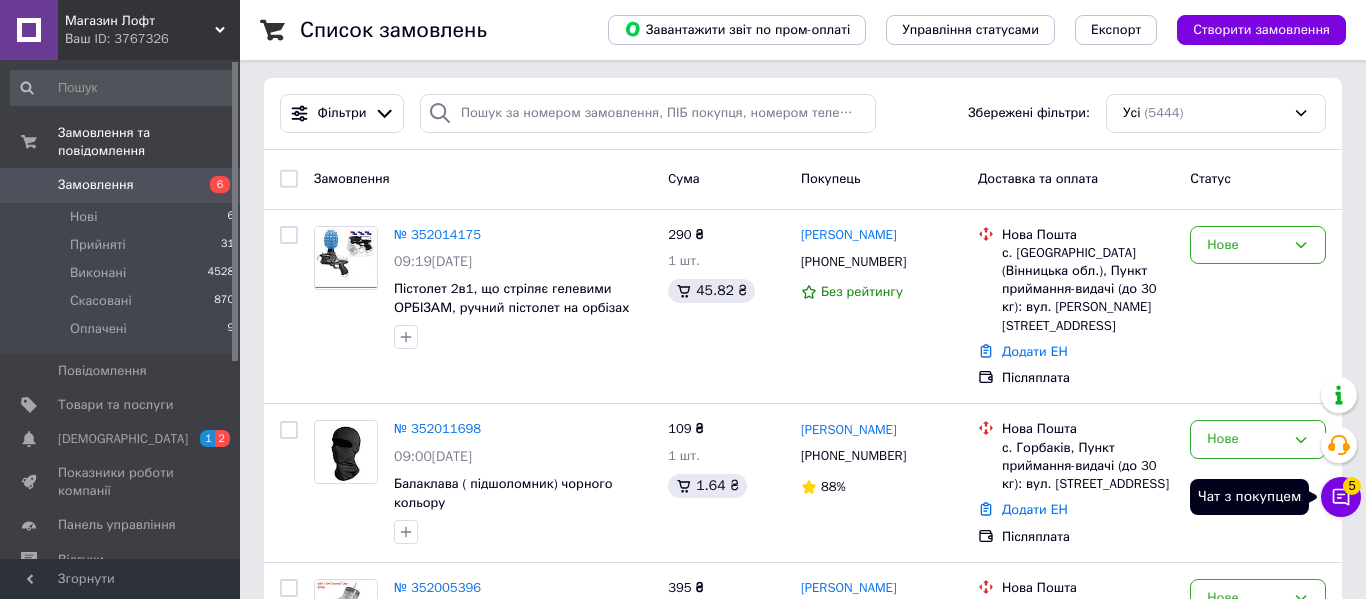 click 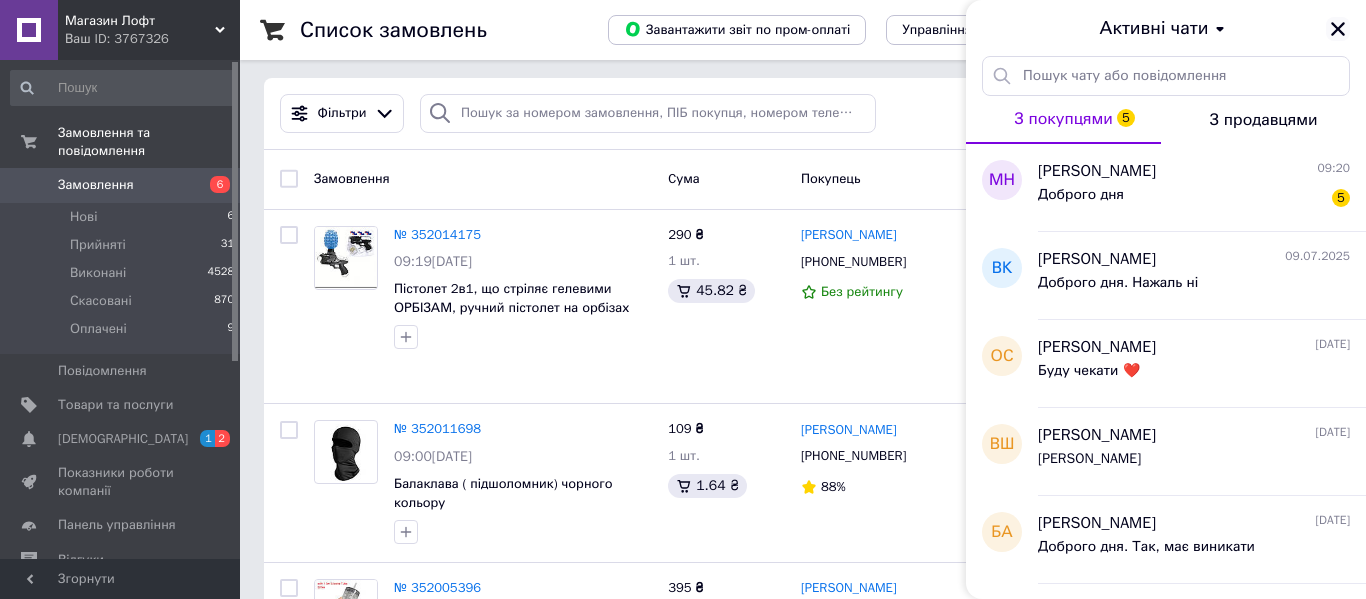 click 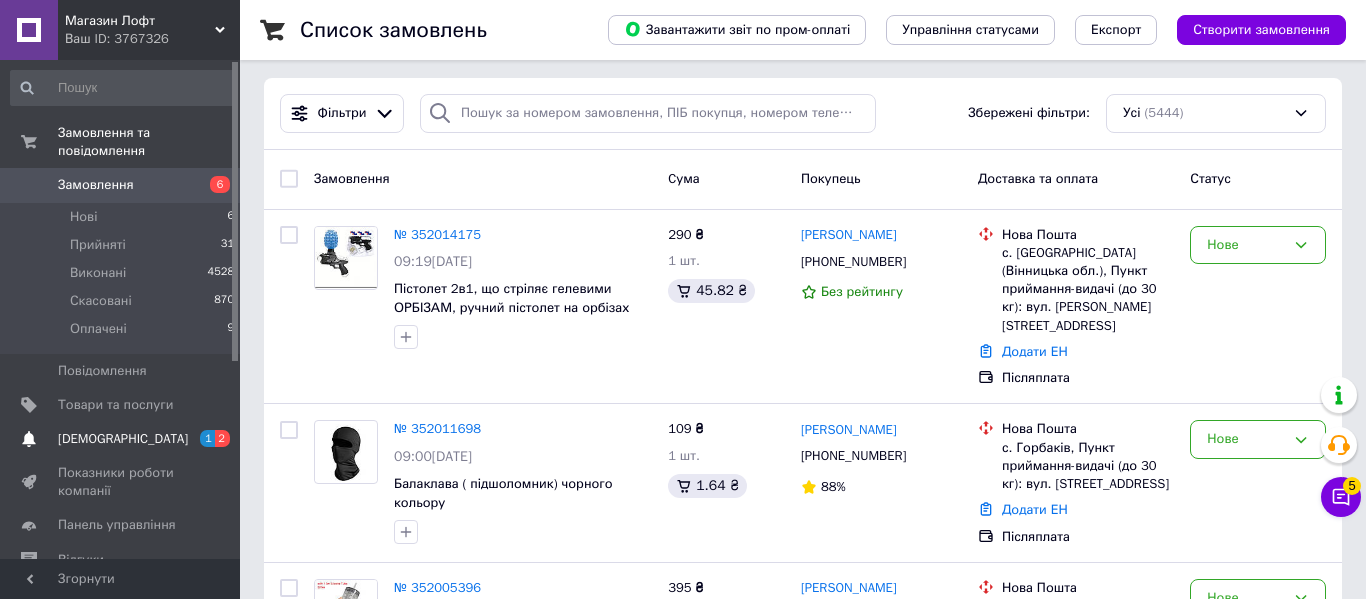 click on "[DEMOGRAPHIC_DATA]" at bounding box center [121, 439] 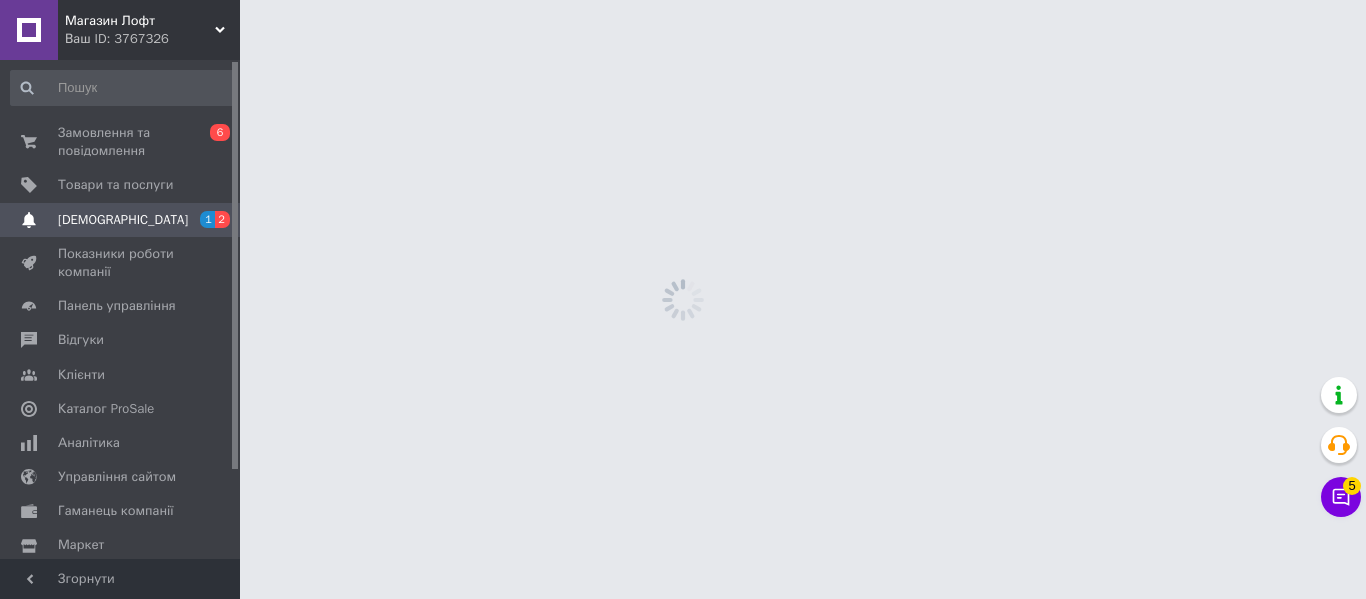 scroll, scrollTop: 0, scrollLeft: 0, axis: both 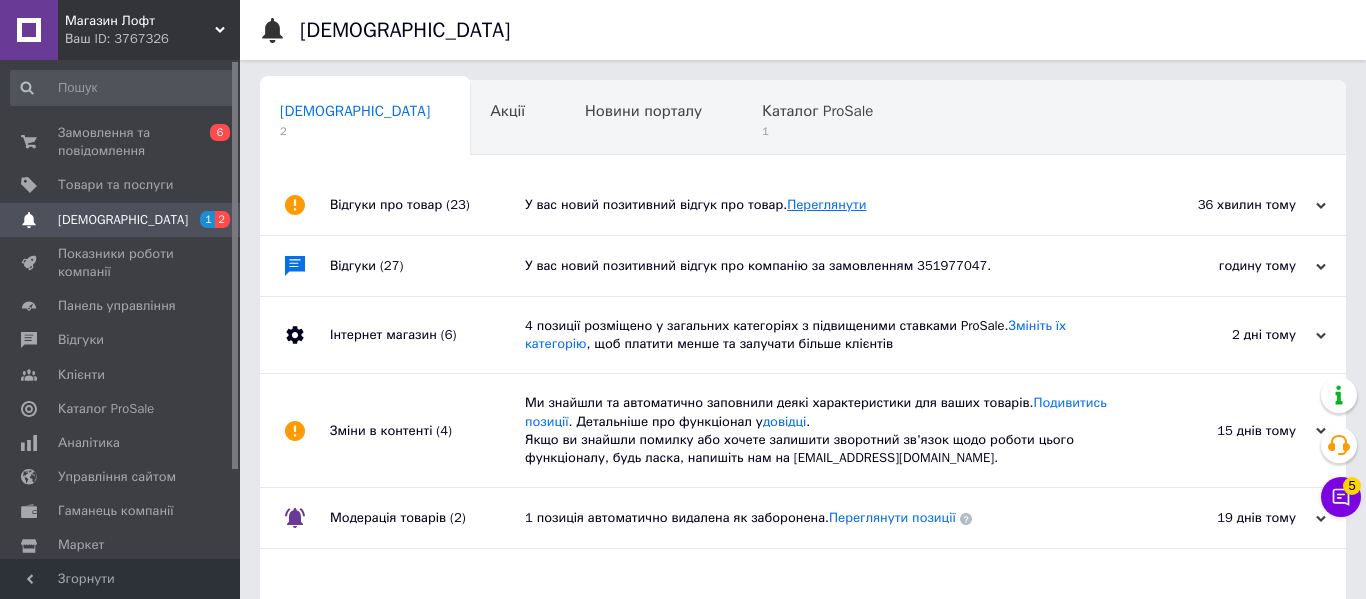click on "Переглянути" at bounding box center [826, 204] 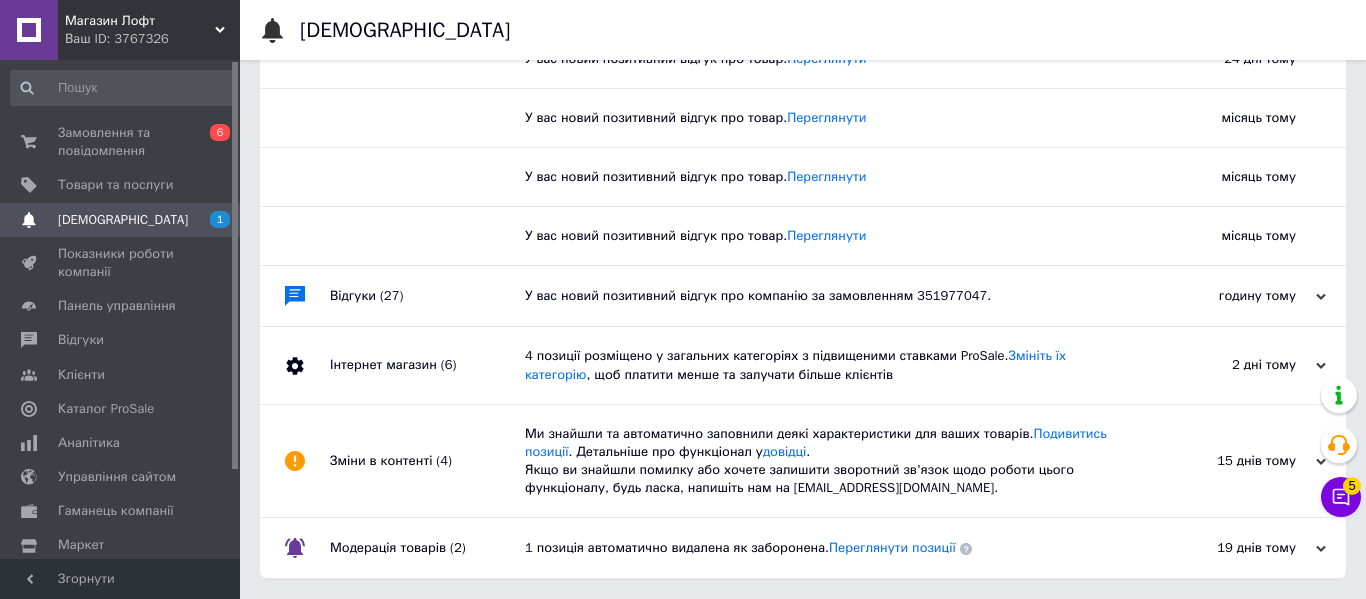 scroll, scrollTop: 1320, scrollLeft: 0, axis: vertical 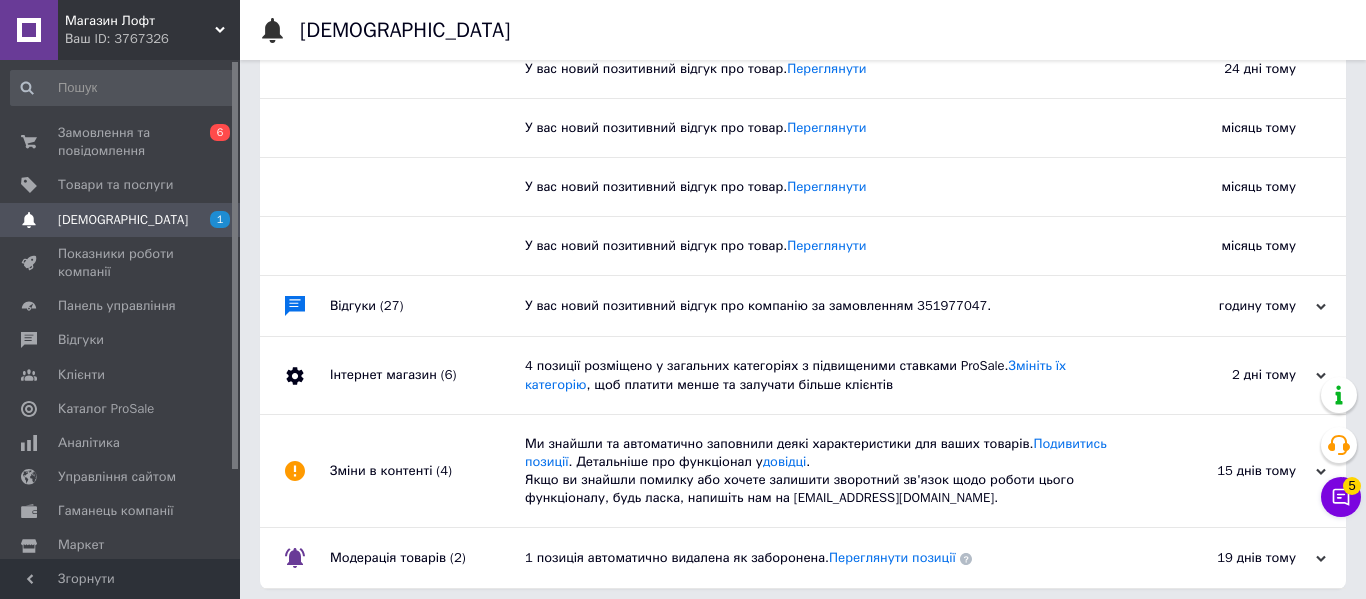 click on "У вас новий позитивний відгук про компанію за замовленням 351977047." at bounding box center (825, 306) 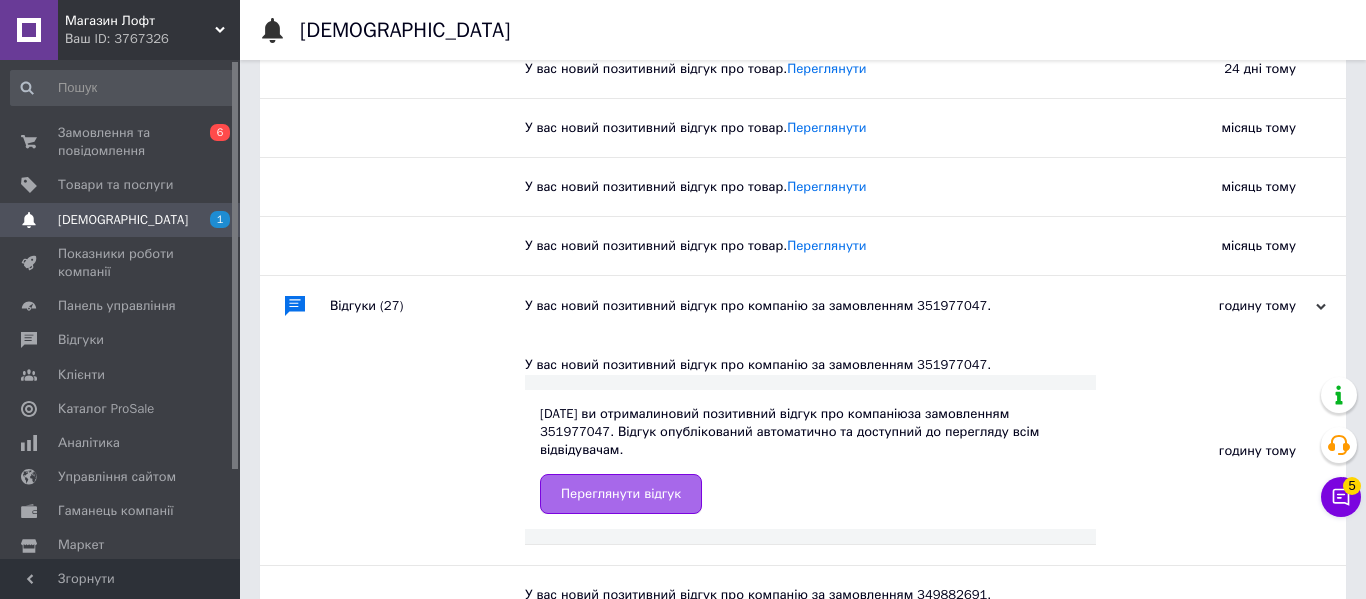 click on "Переглянути відгук" at bounding box center (621, 494) 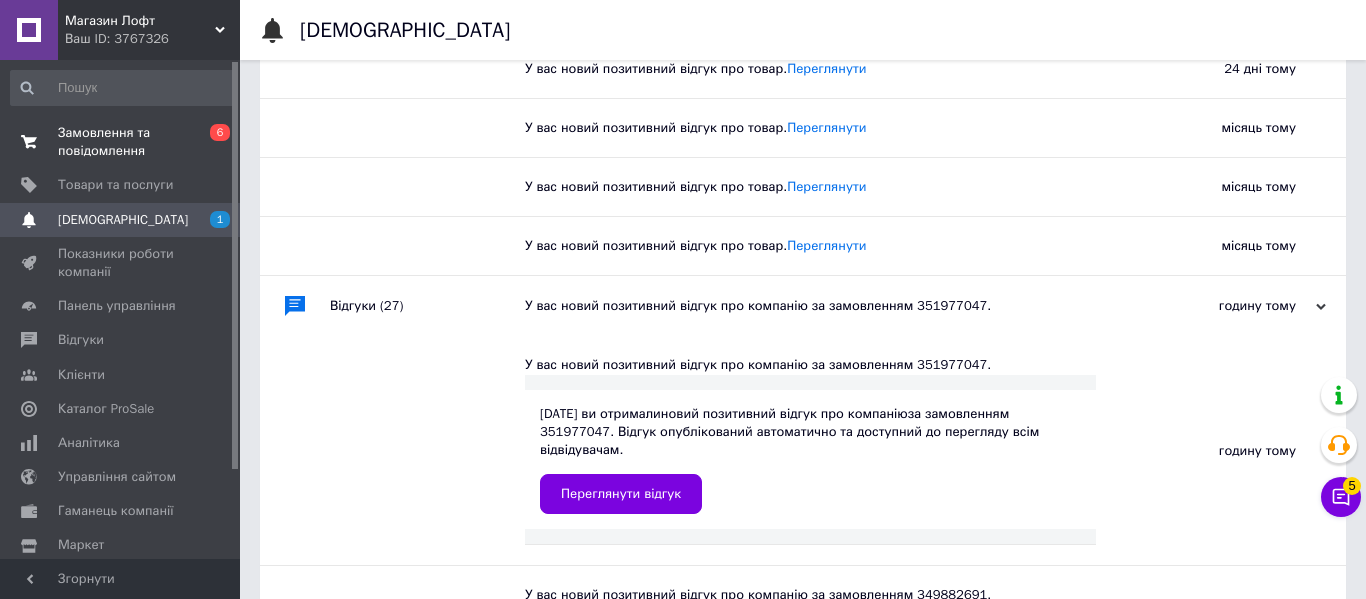 click on "Замовлення та повідомлення" at bounding box center (121, 142) 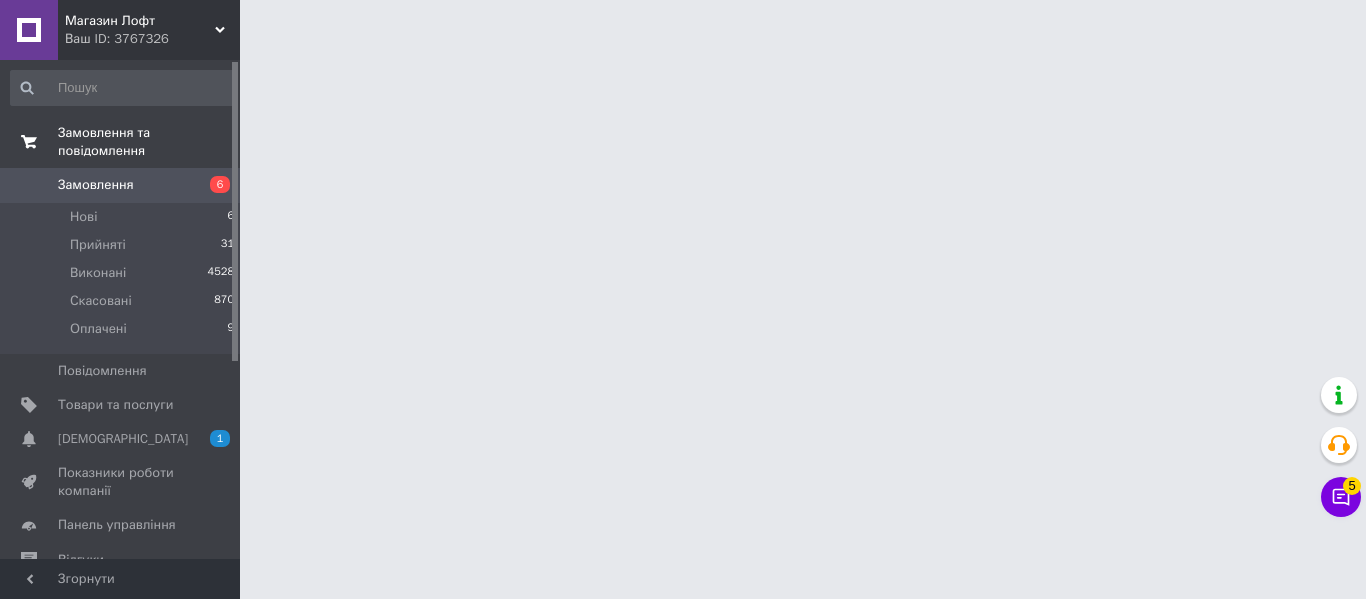 scroll, scrollTop: 0, scrollLeft: 0, axis: both 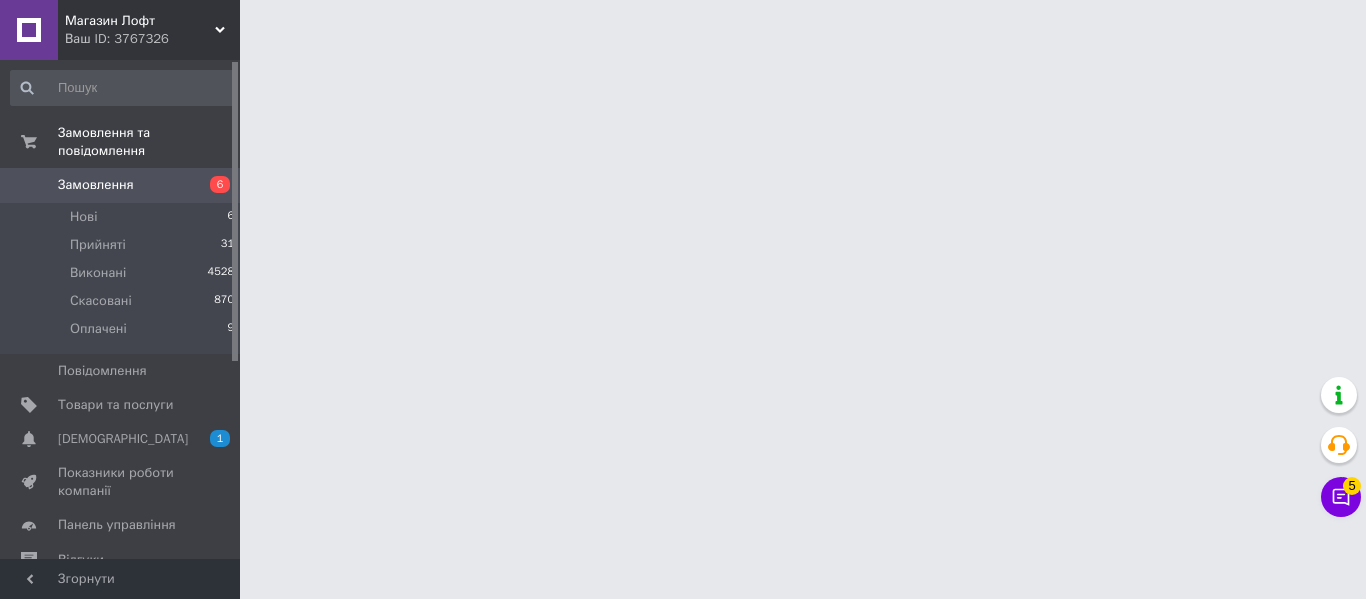 click on "Магазин Лофт" at bounding box center [140, 21] 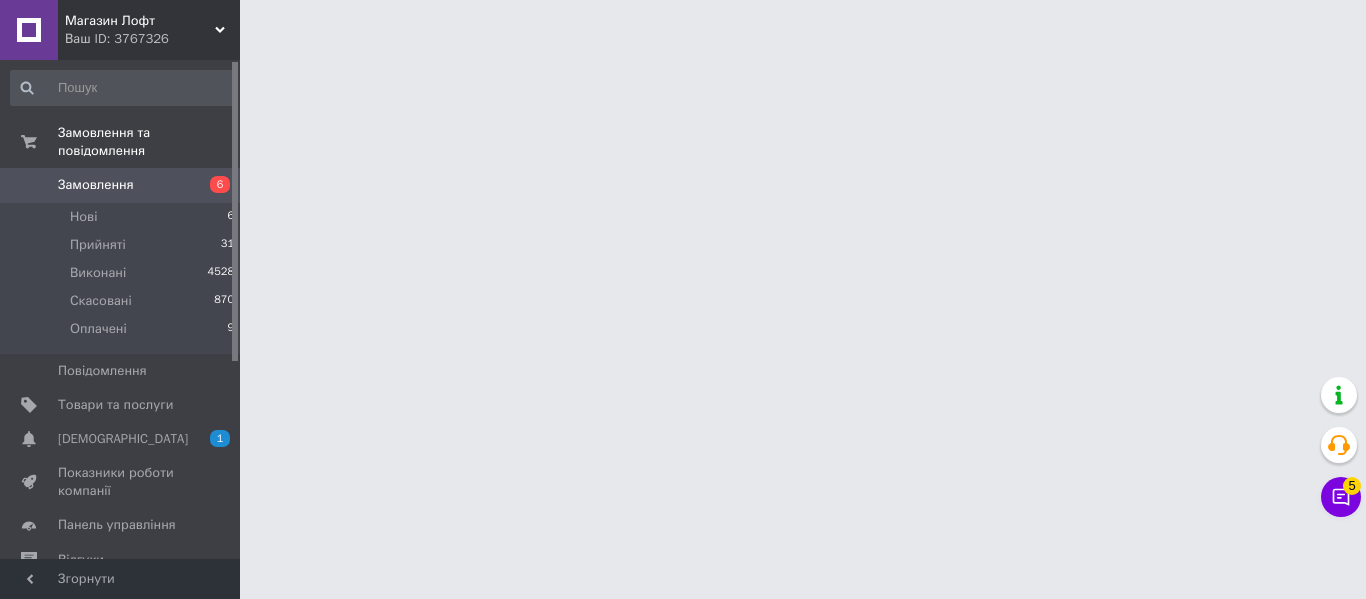 click on "Ваш ID: 3767326" at bounding box center (152, 39) 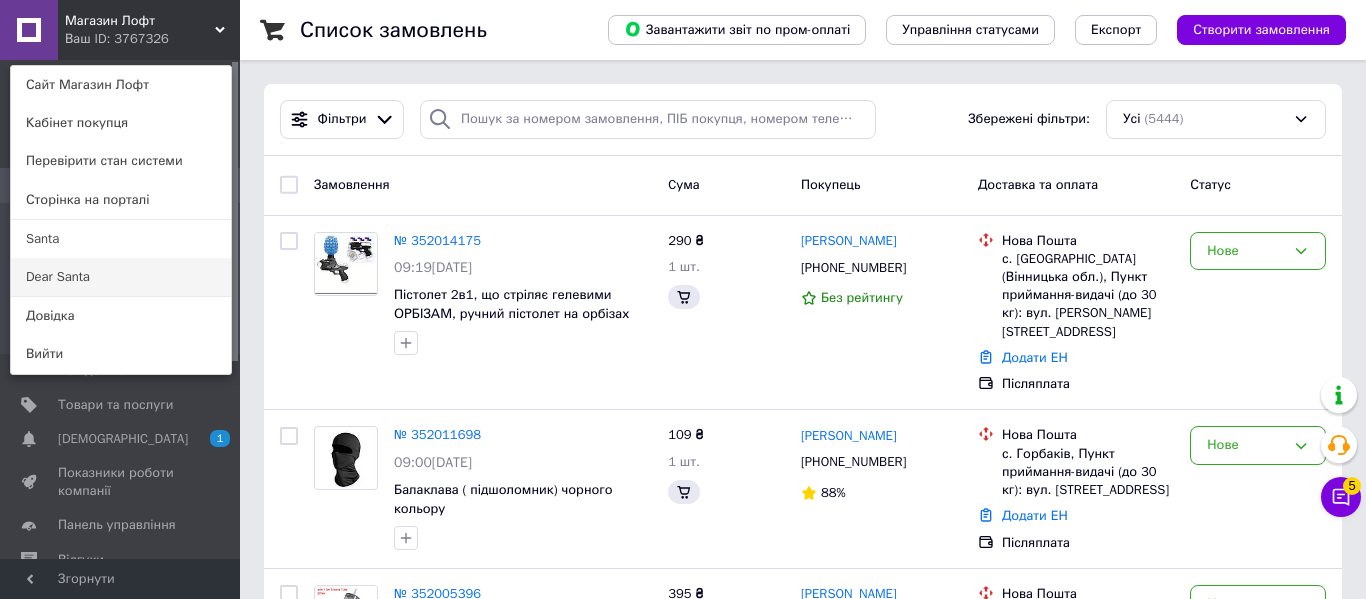 click on "Dear Santa" at bounding box center (121, 277) 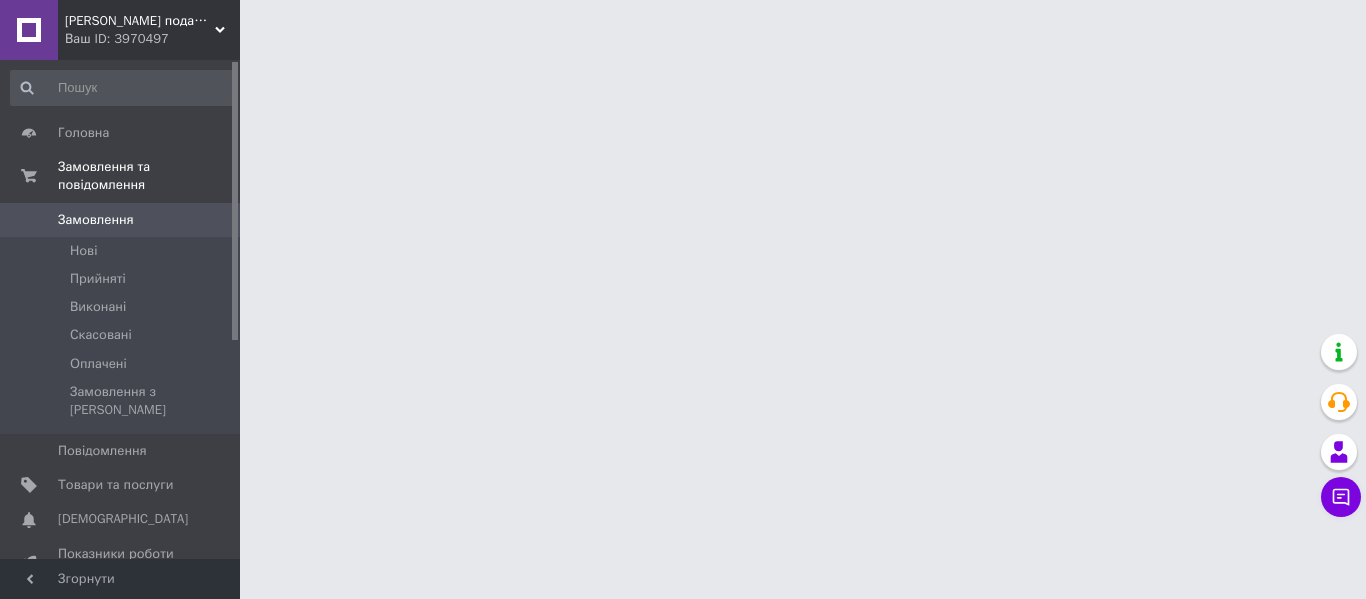 scroll, scrollTop: 0, scrollLeft: 0, axis: both 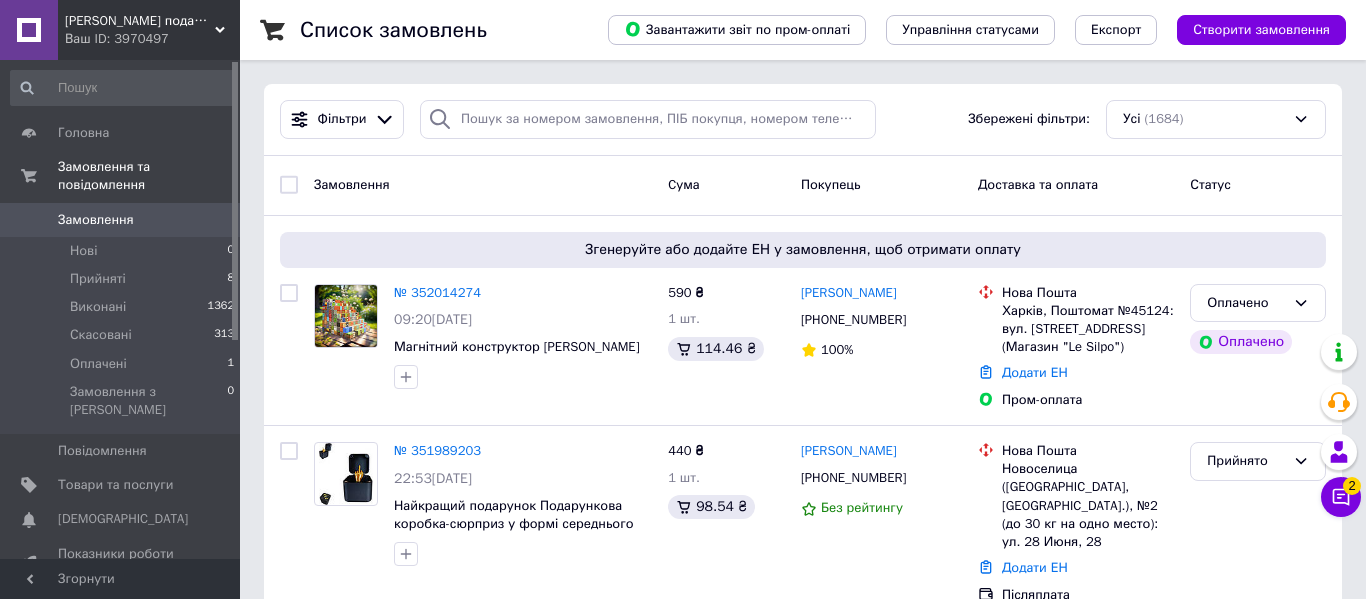 click 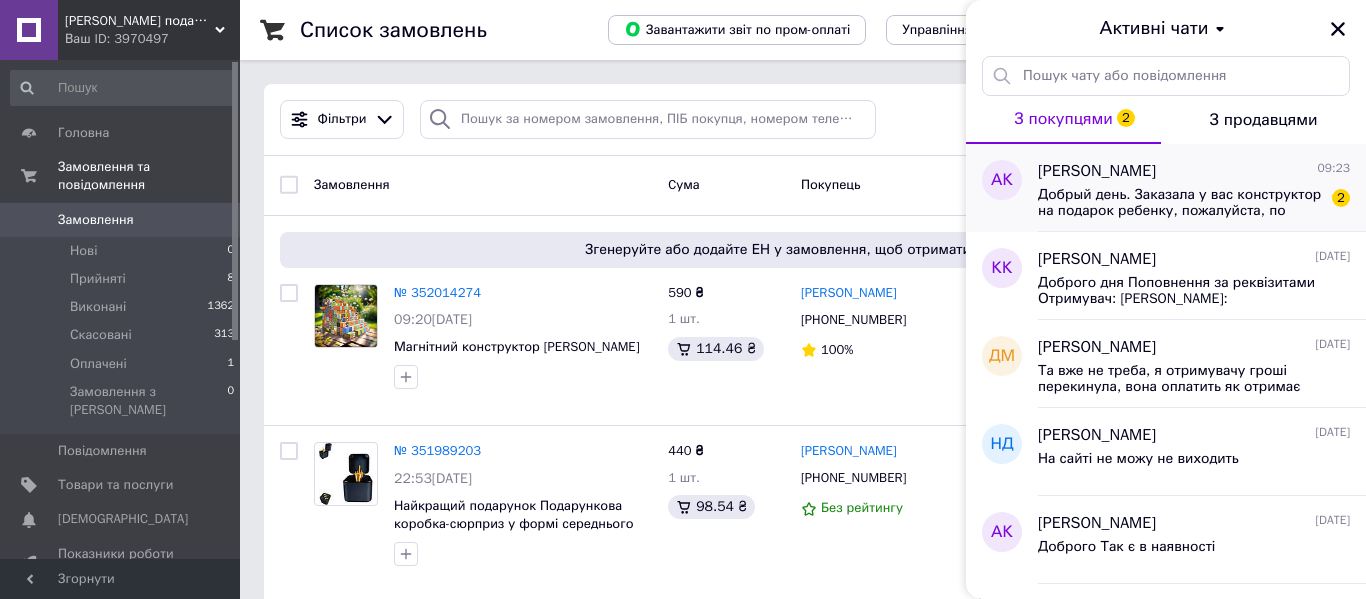 click on "Добрый день. Заказала у вас конструктор на подарок ребенку, пожалуйста, по возможности, упакуйте, чтобы не повредилась коробка при пересылке. Буду очень благодарна!" at bounding box center (1180, 203) 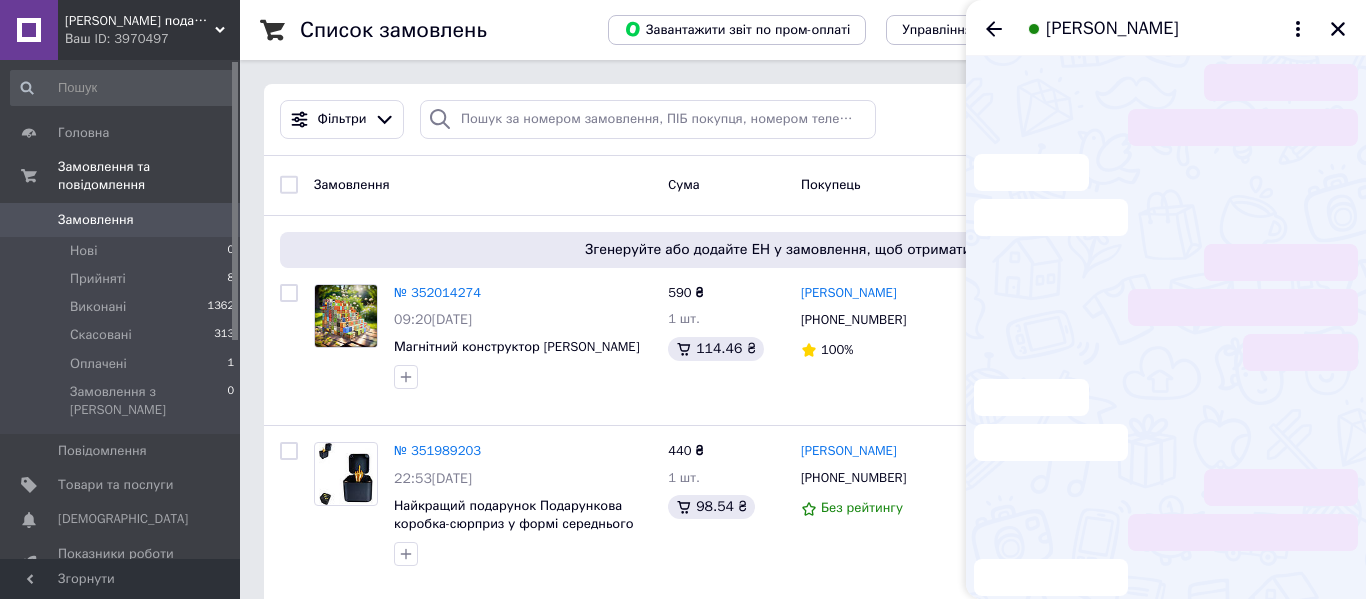 scroll, scrollTop: 145, scrollLeft: 0, axis: vertical 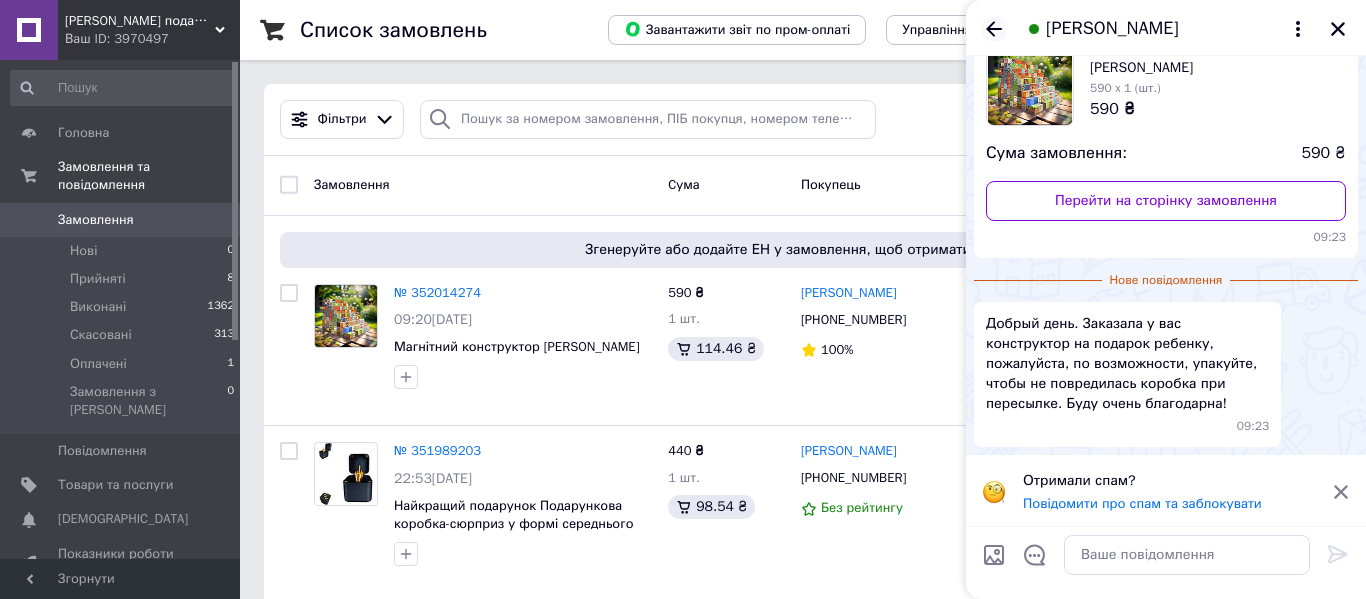 click 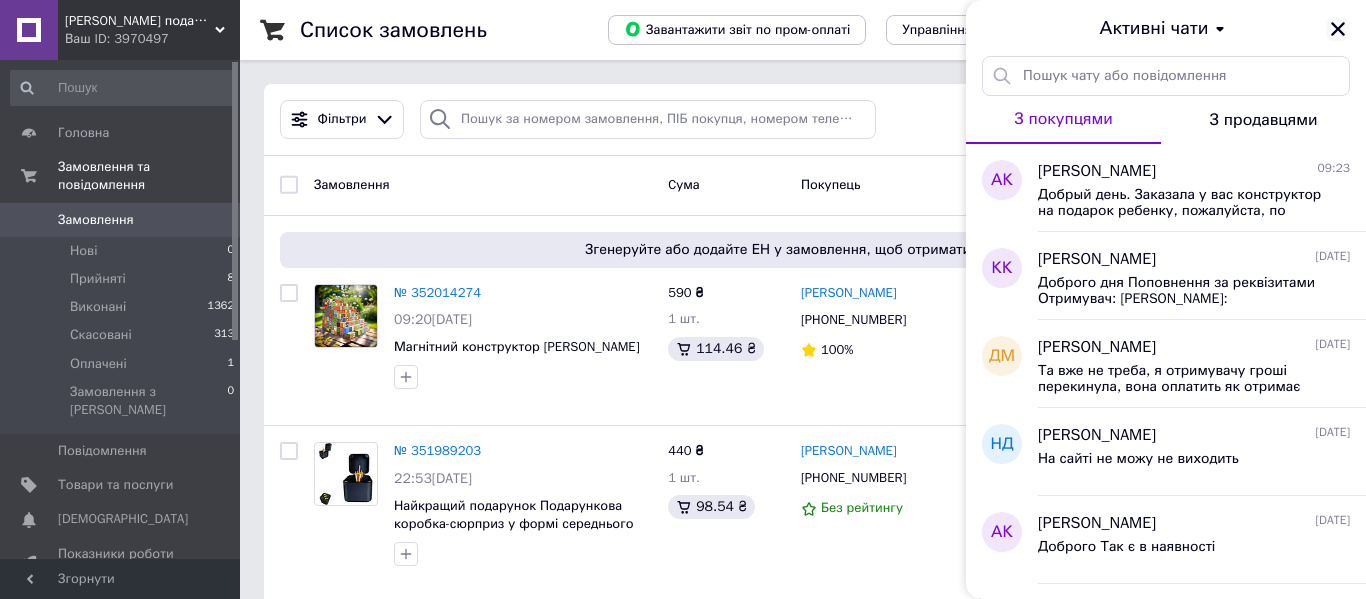 click 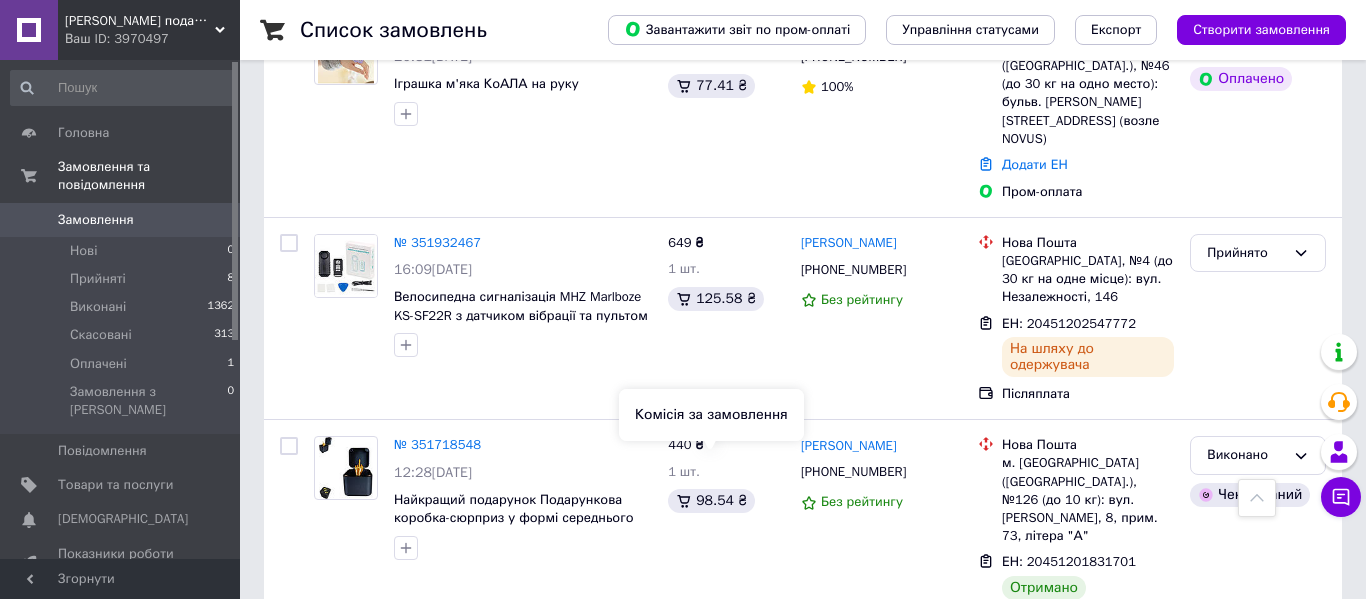 scroll, scrollTop: 879, scrollLeft: 0, axis: vertical 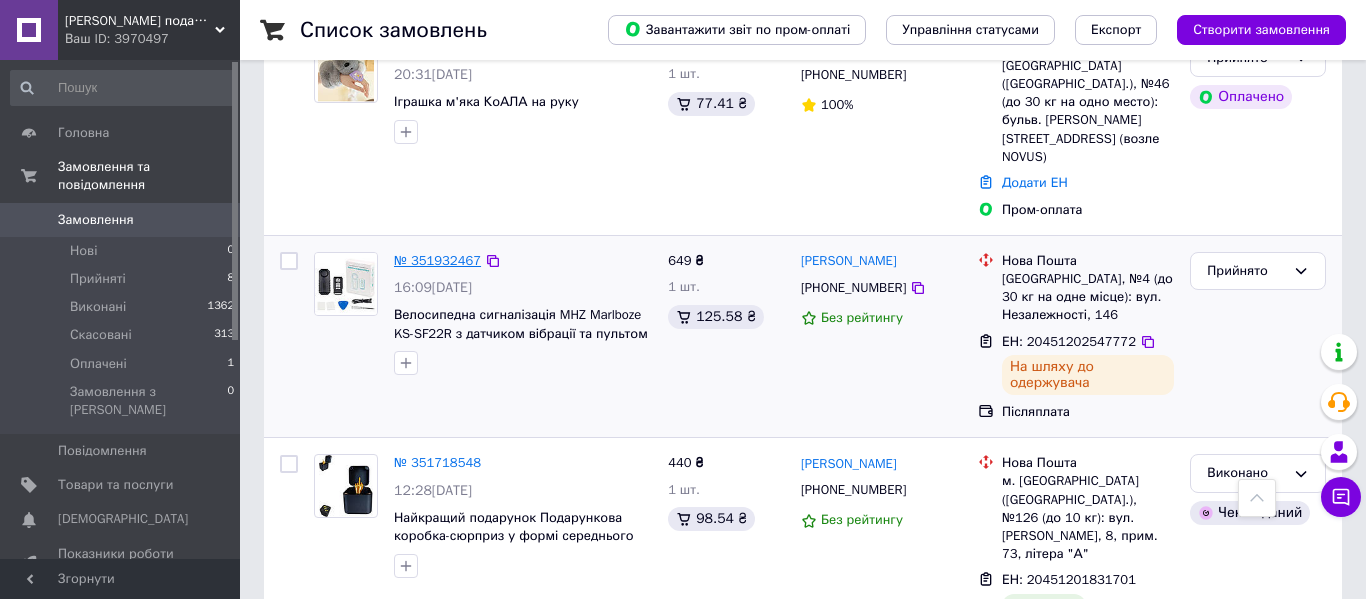 click on "№ 351932467" at bounding box center [437, 260] 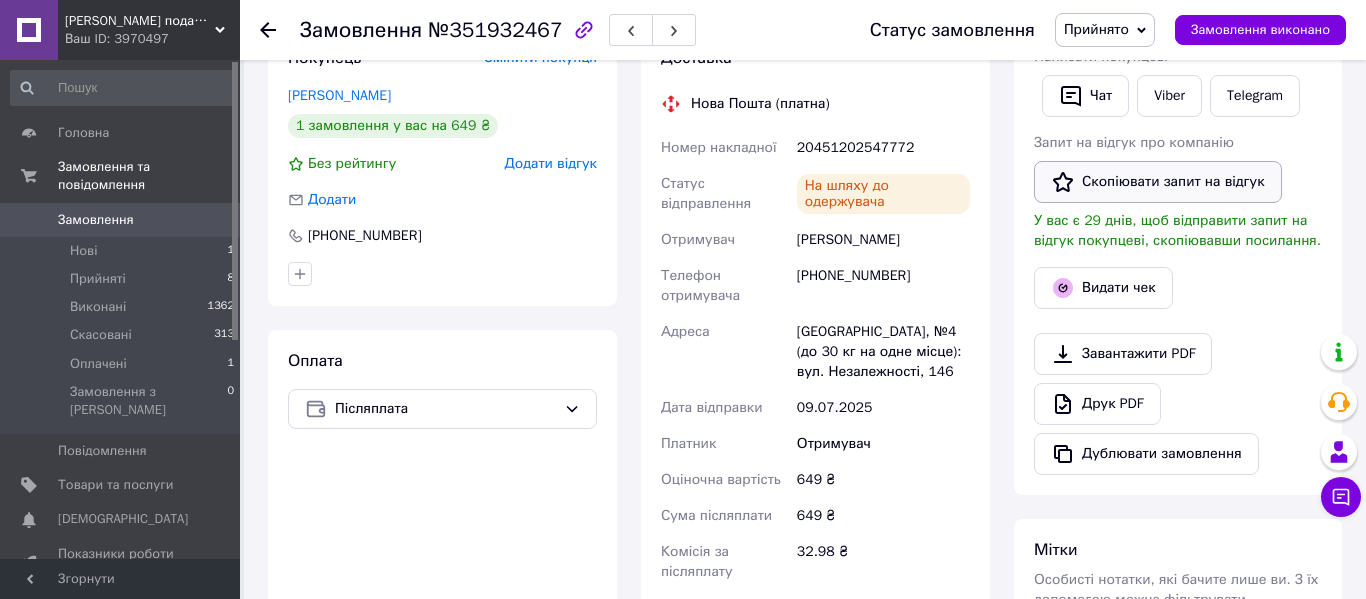scroll, scrollTop: 416, scrollLeft: 0, axis: vertical 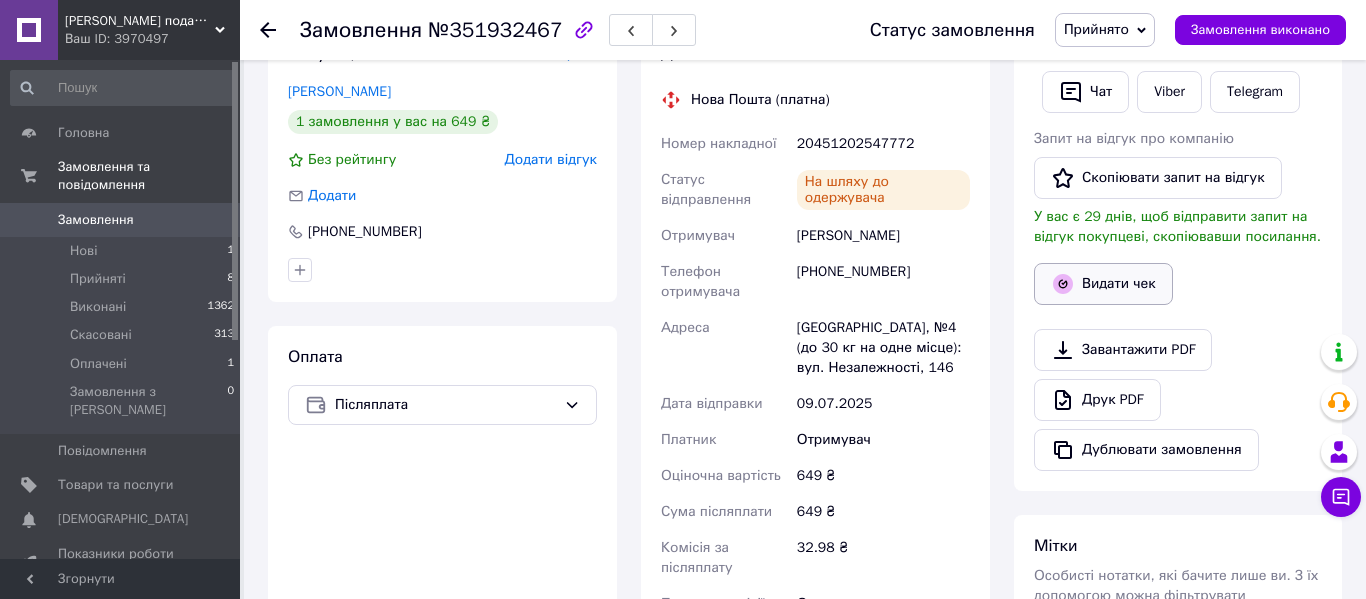 click on "Видати чек" at bounding box center [1103, 284] 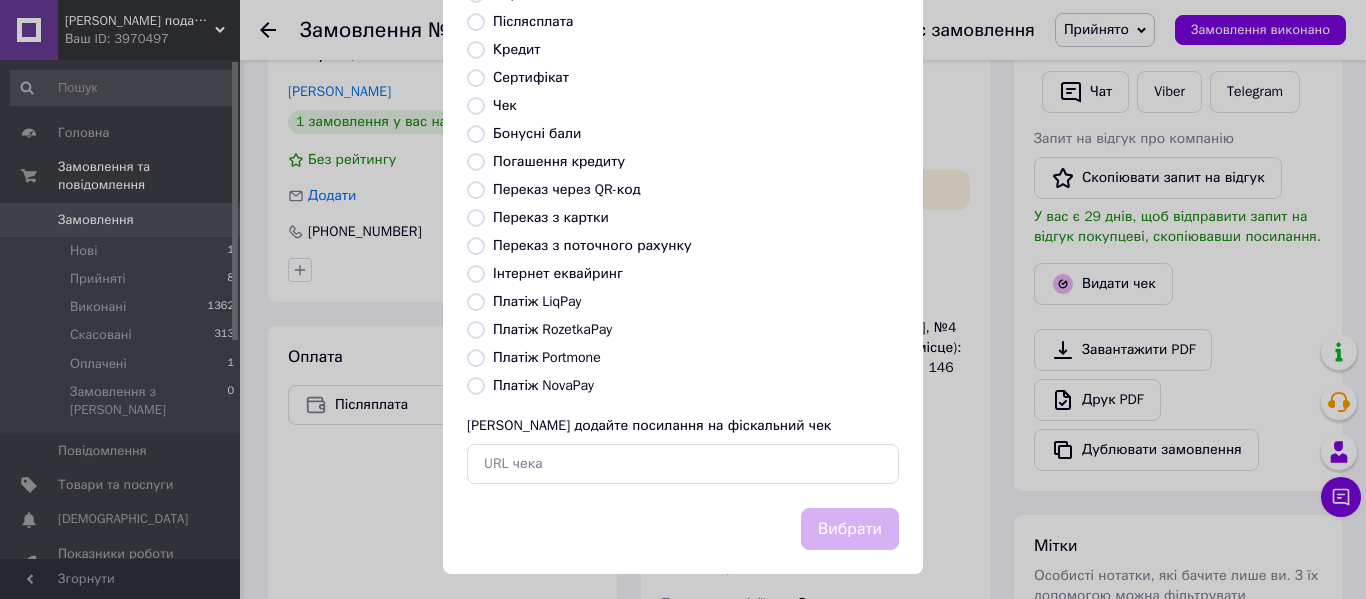 scroll, scrollTop: 260, scrollLeft: 0, axis: vertical 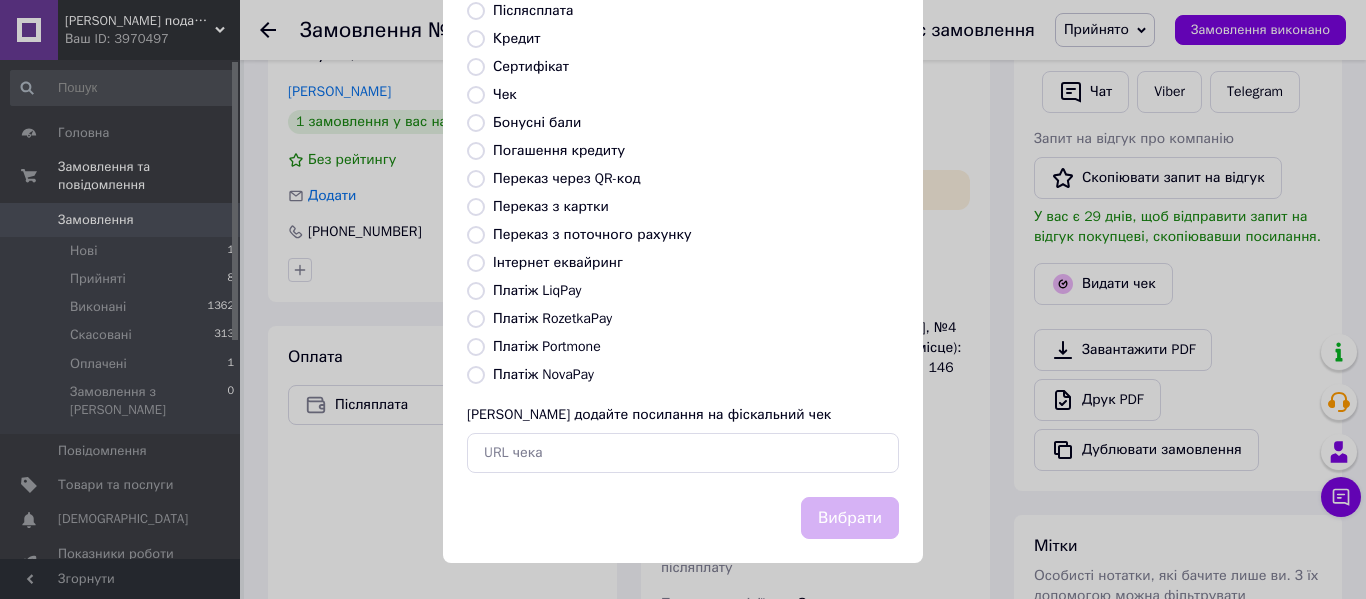 click on "Платіж NovaPay" at bounding box center [543, 374] 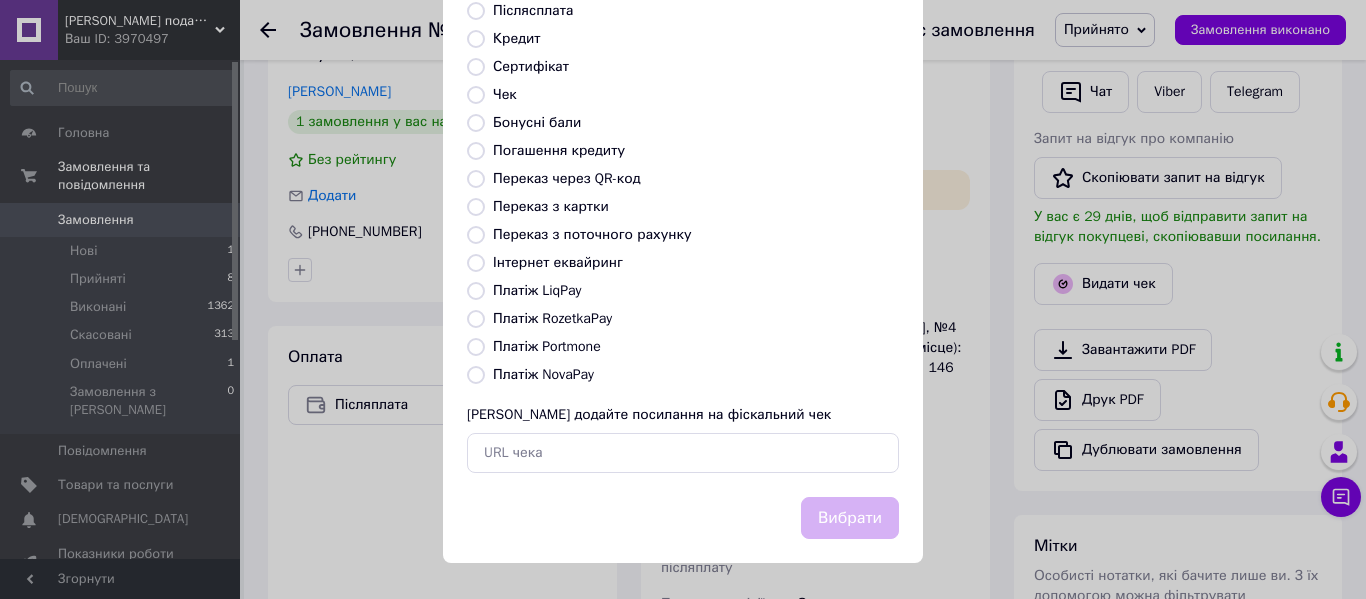 radio on "true" 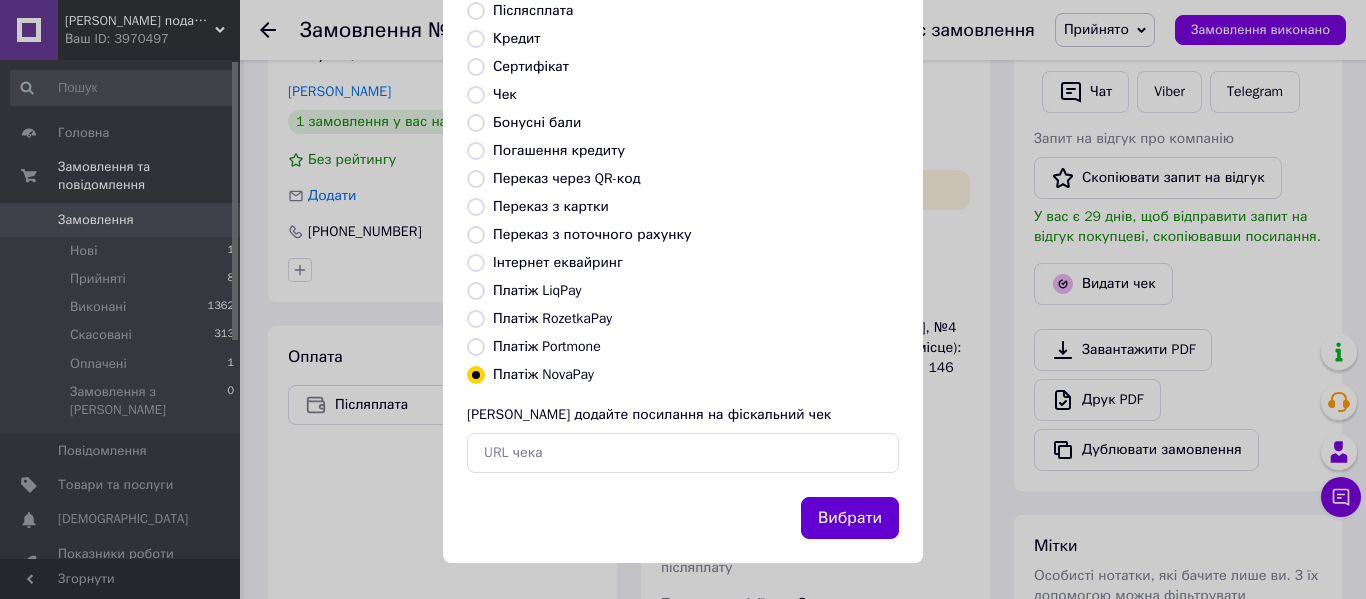 click on "Вибрати" at bounding box center [850, 518] 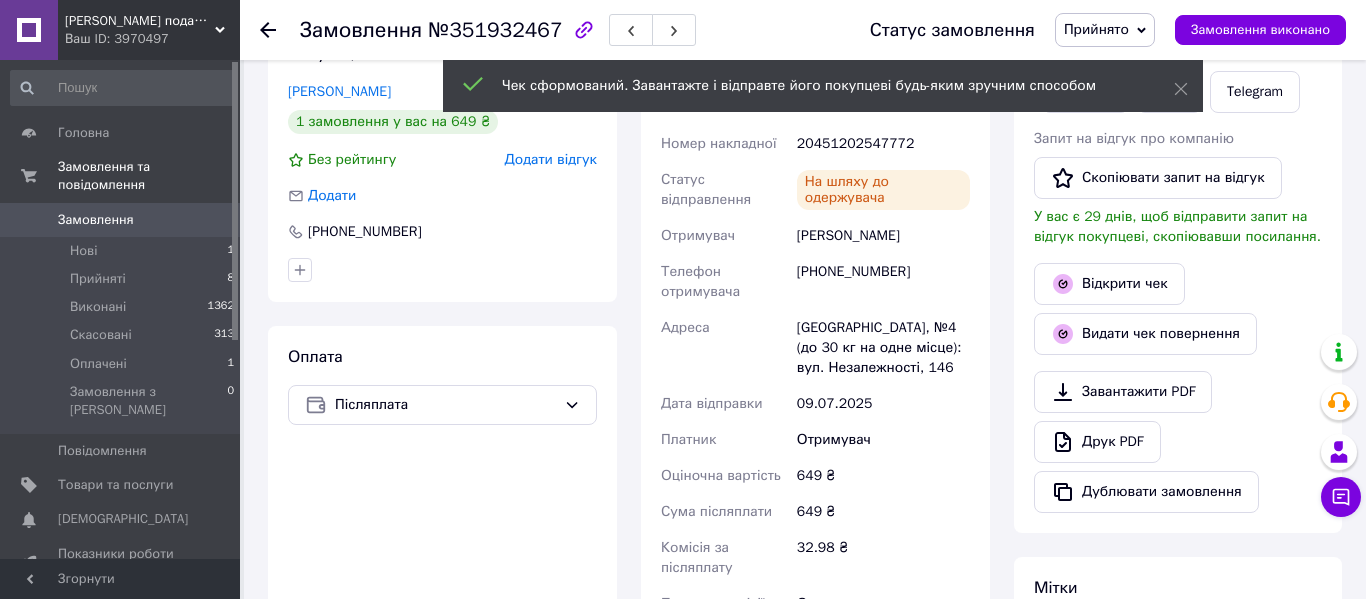 click on "Замовлення" at bounding box center (121, 220) 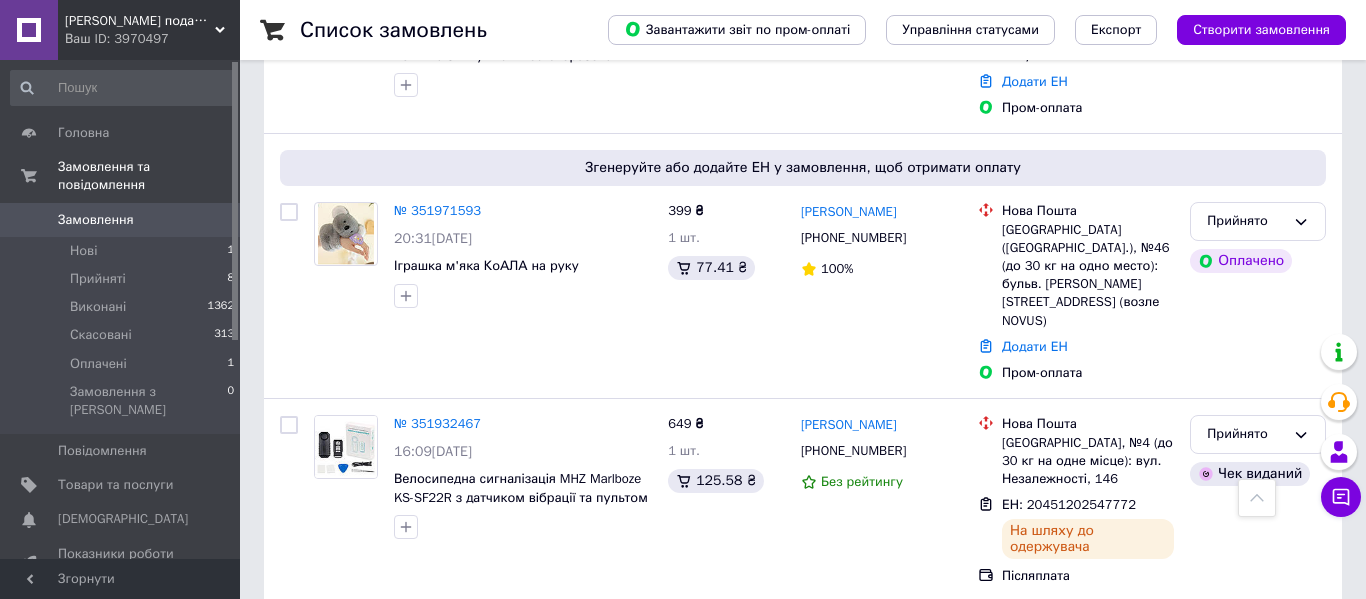 scroll, scrollTop: 875, scrollLeft: 0, axis: vertical 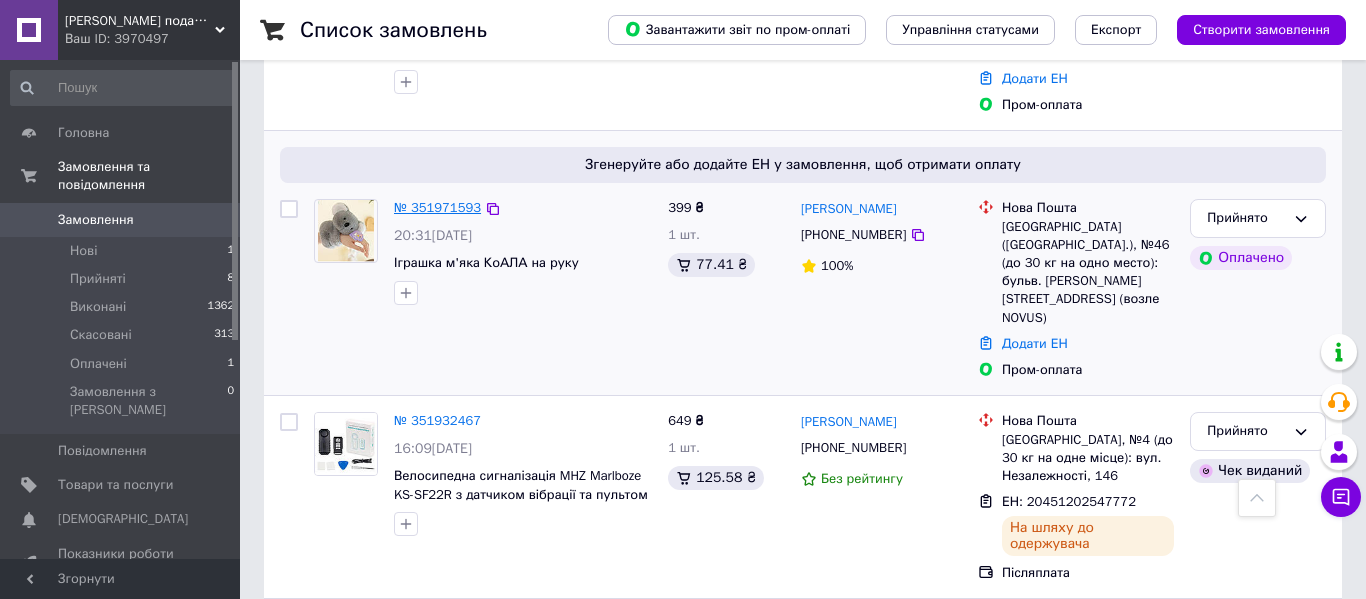 click on "№ 351971593" at bounding box center [437, 207] 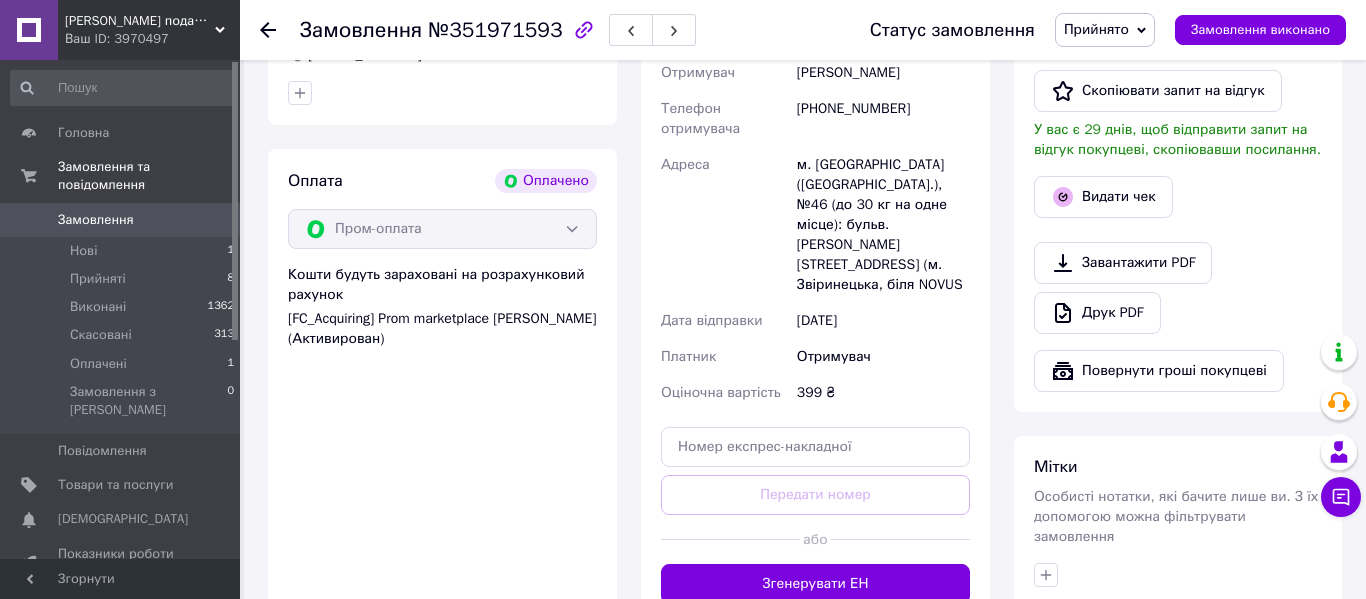 scroll, scrollTop: 549, scrollLeft: 0, axis: vertical 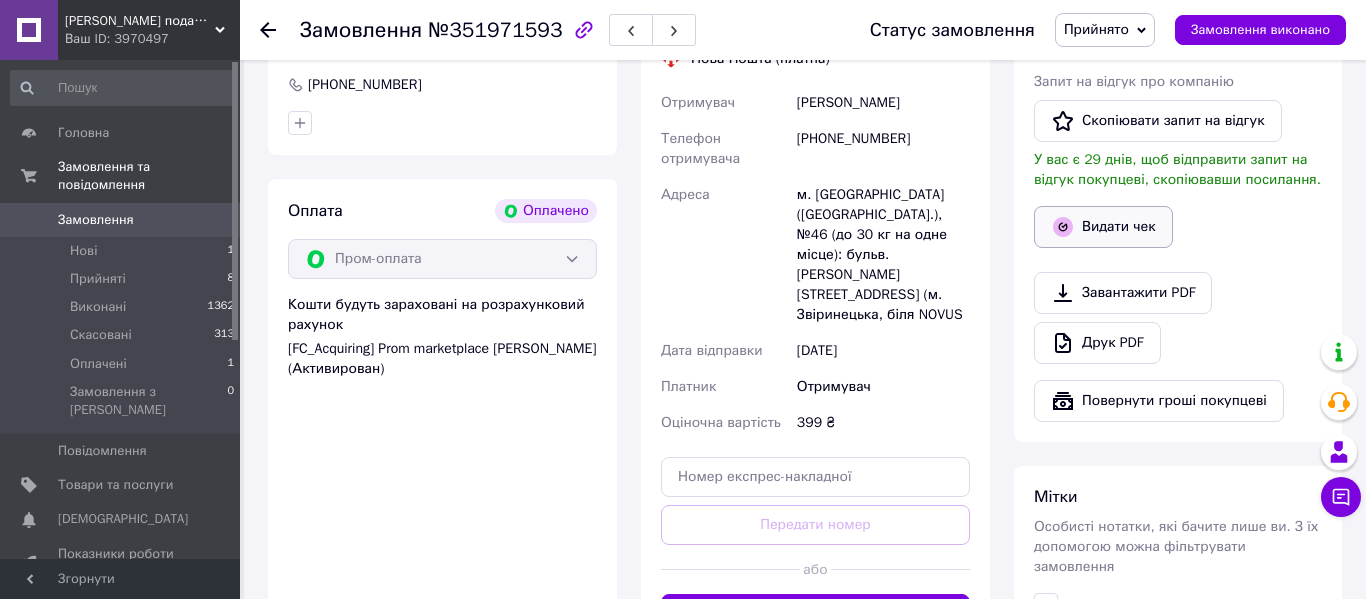 click on "Видати чек" at bounding box center [1103, 227] 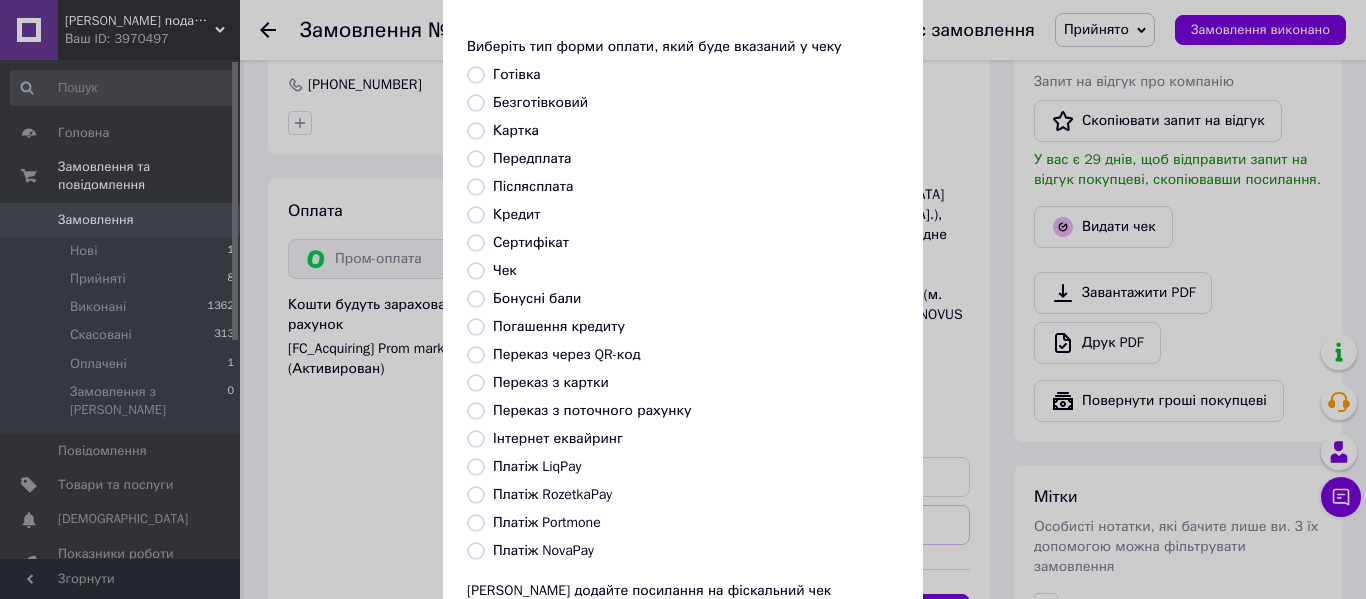 scroll, scrollTop: 195, scrollLeft: 0, axis: vertical 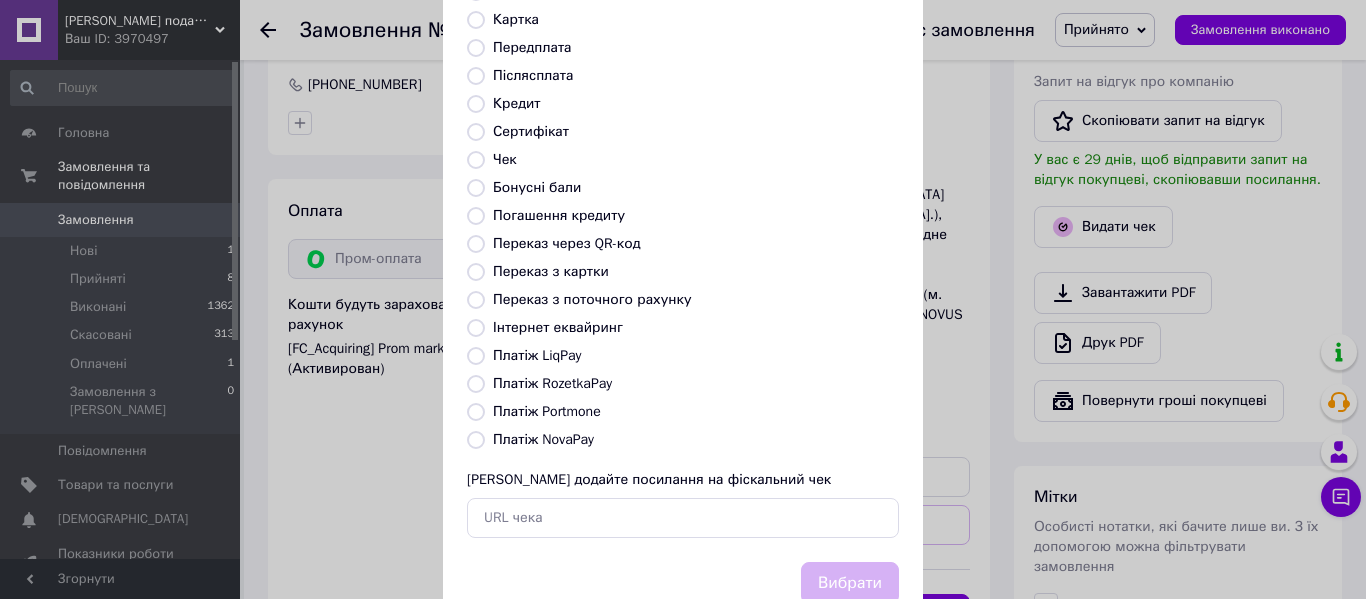 click on "Платіж RozetkaPay" at bounding box center [552, 383] 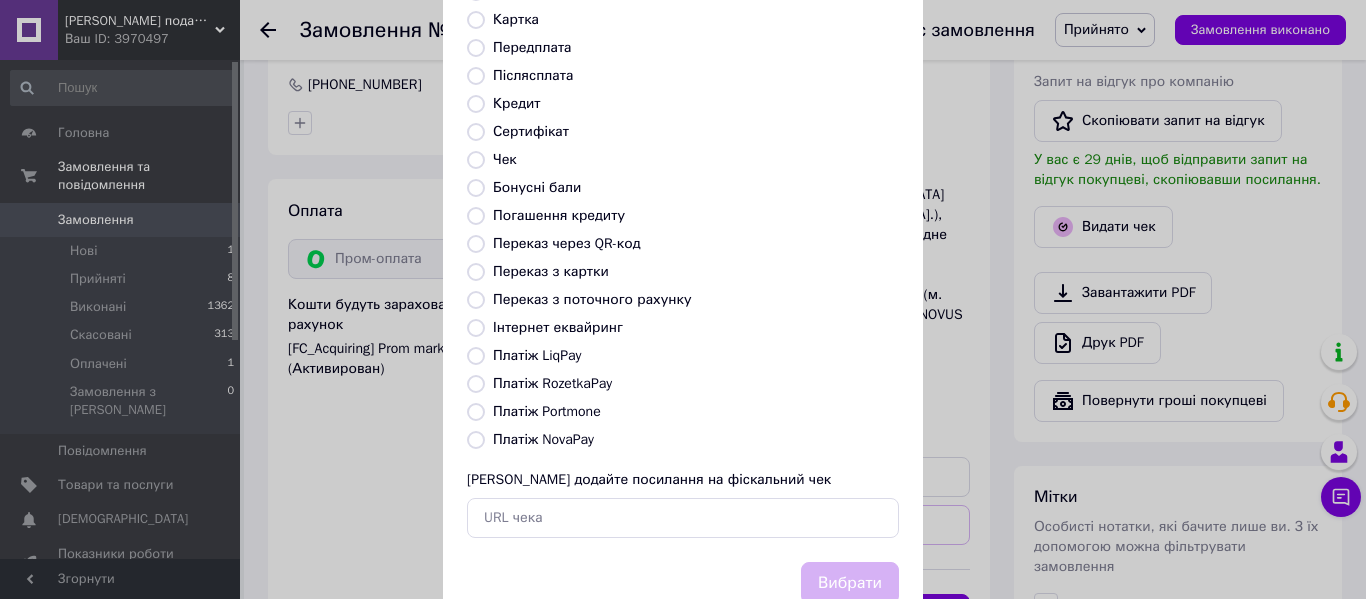 radio on "true" 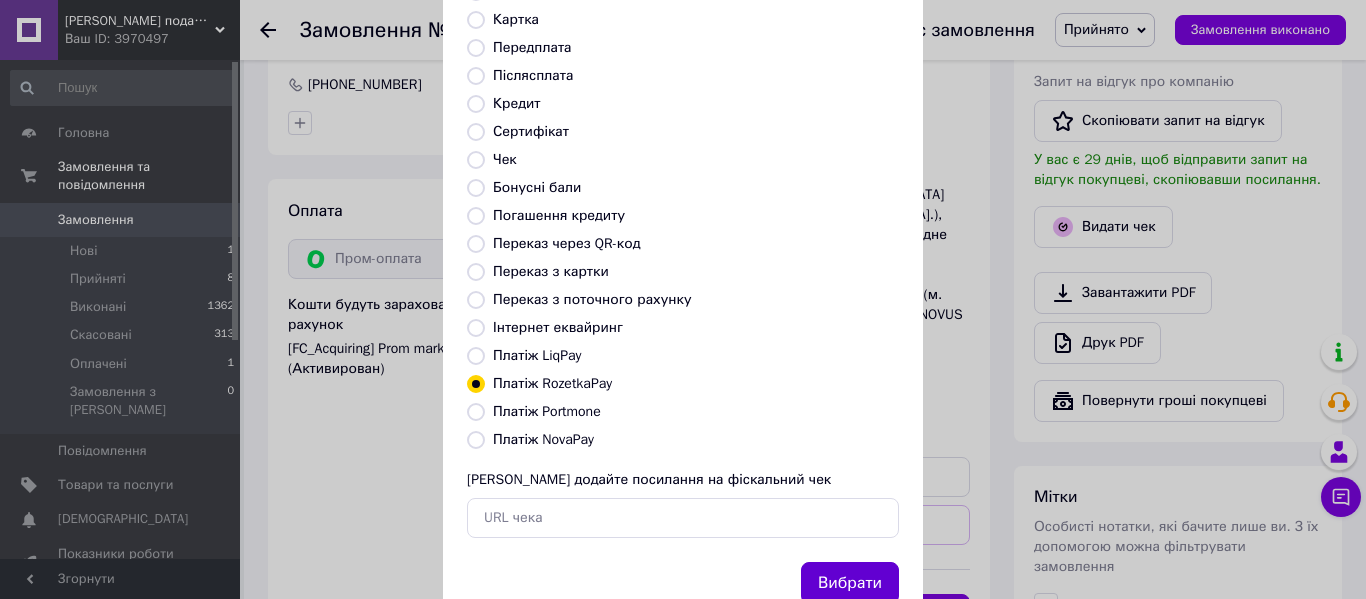 click on "Вибрати" at bounding box center (850, 583) 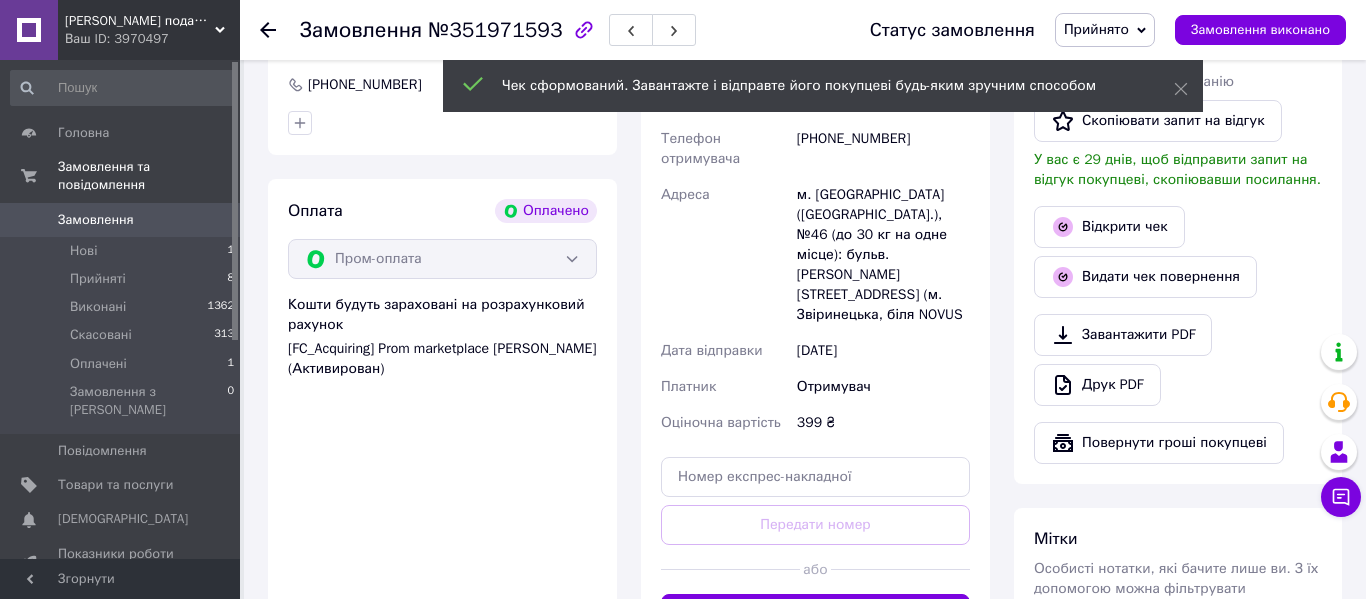 click on "Замовлення 0" at bounding box center (123, 220) 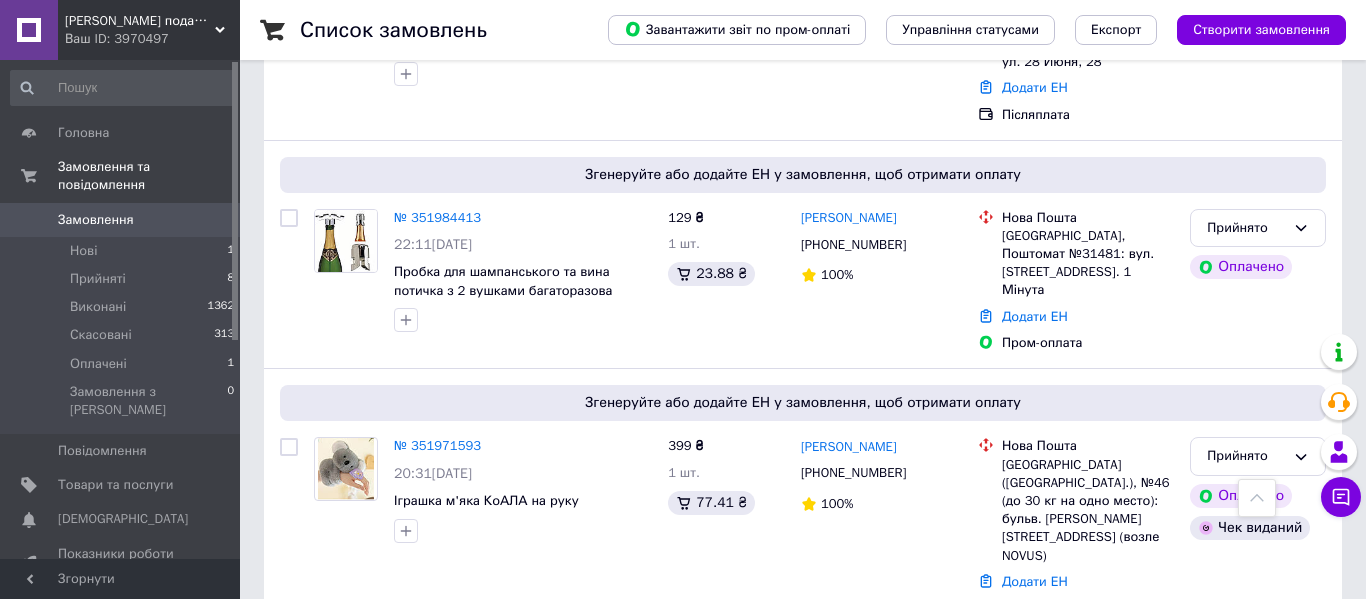 scroll, scrollTop: 635, scrollLeft: 0, axis: vertical 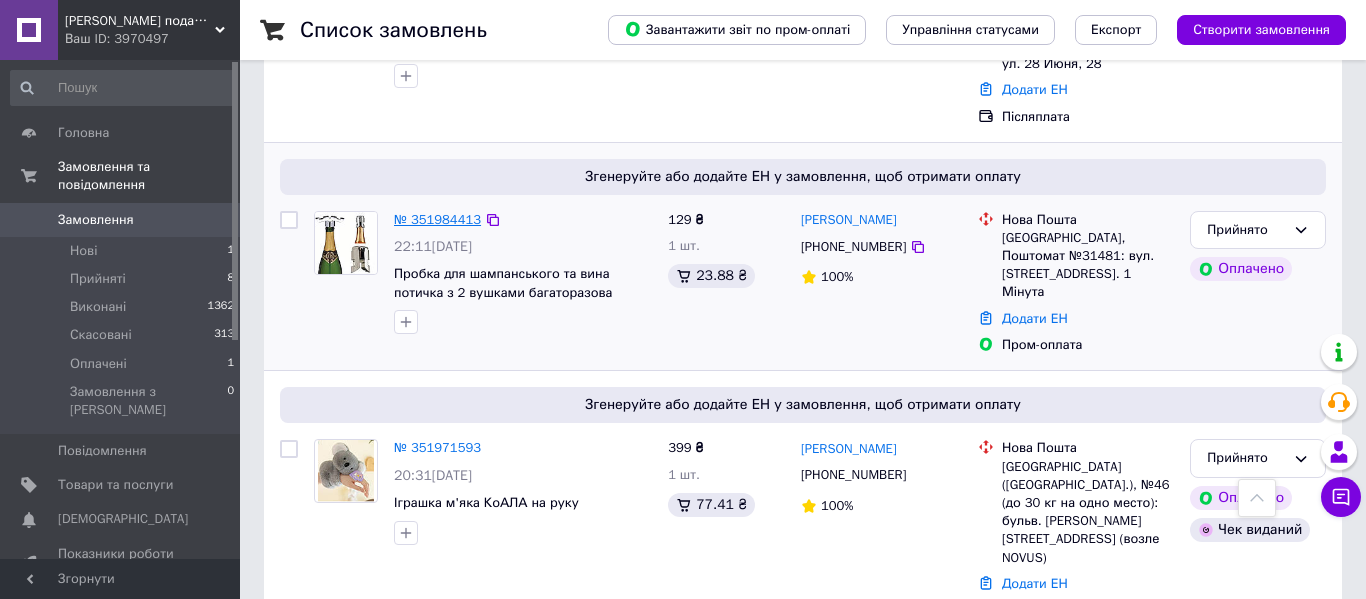 click on "№ 351984413" at bounding box center [437, 219] 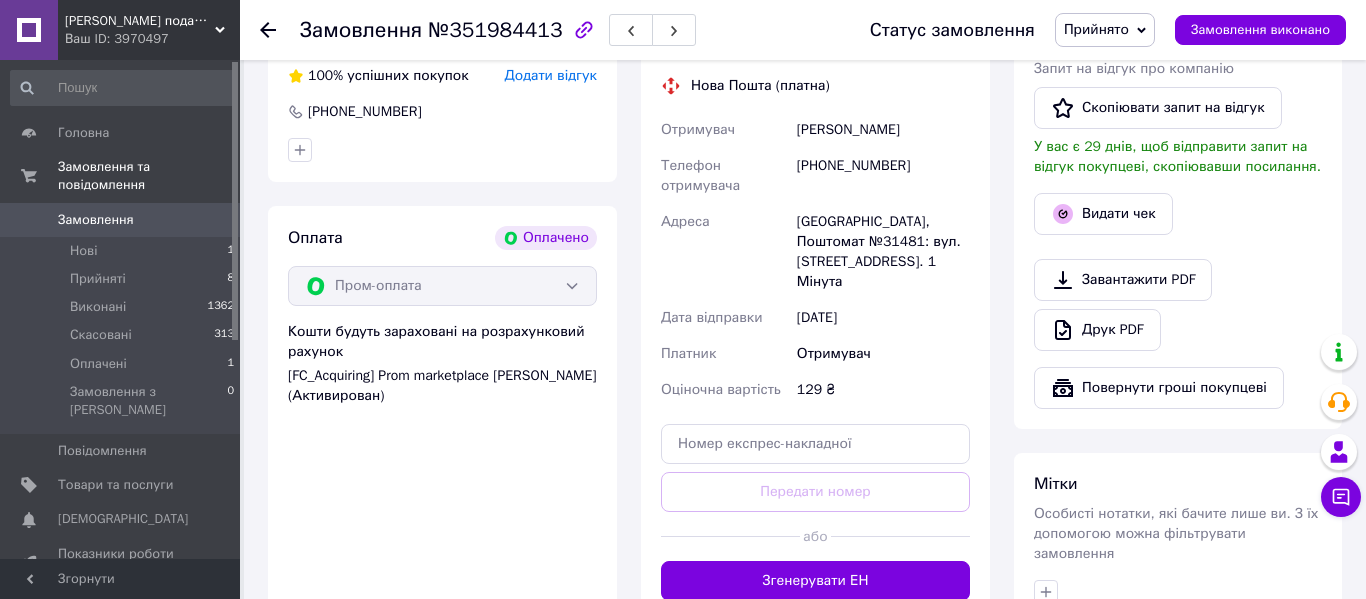 scroll, scrollTop: 560, scrollLeft: 0, axis: vertical 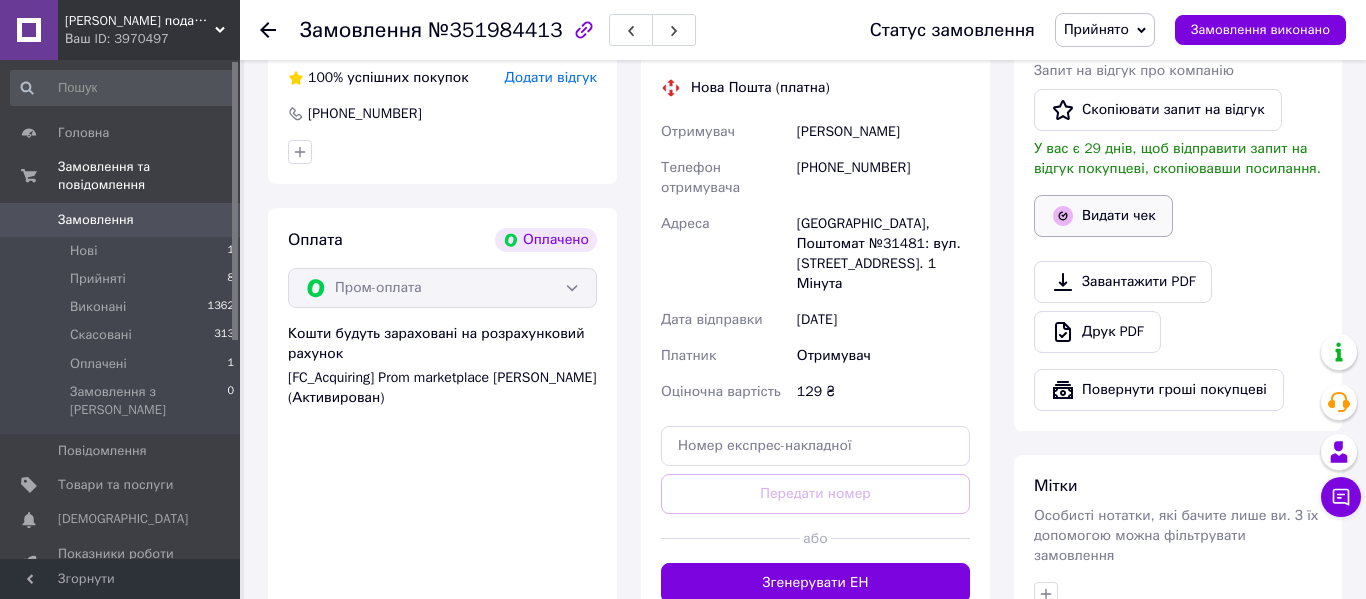 click on "Видати чек" at bounding box center [1103, 216] 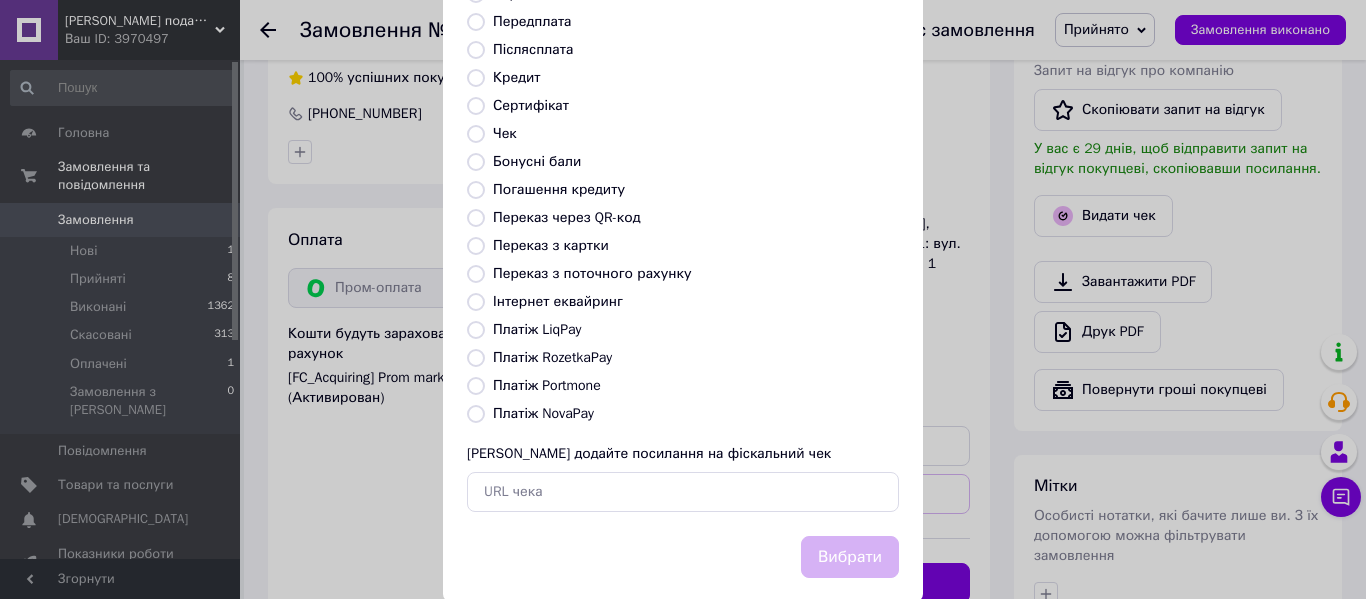 scroll, scrollTop: 260, scrollLeft: 0, axis: vertical 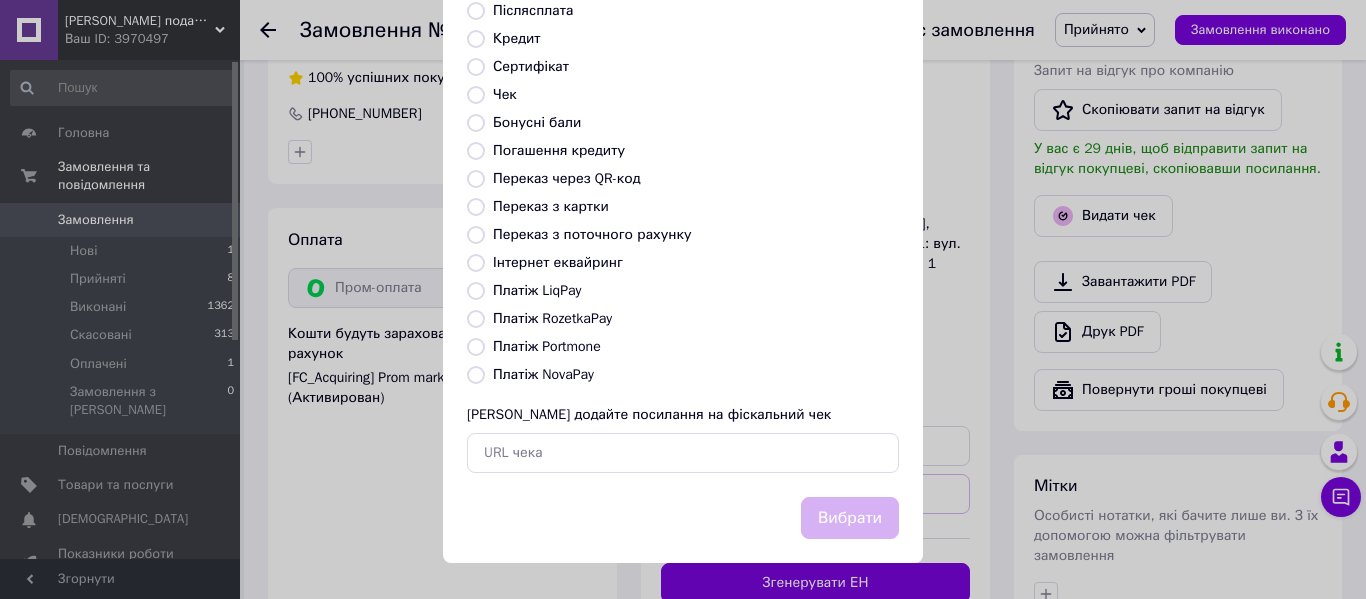 click on "Виберіть тип форми оплати, який буде вказаний у чеку Готівка Безготівковий Картка Передплата Післясплата Кредит Сертифікат Чек Бонусні бали Погашення кредиту Переказ через QR-код Переказ з картки Переказ з поточного рахунку Інтернет еквайринг Платіж LiqPay Платіж RozetkaPay Платіж Portmone Платіж NovaPay Або додайте посилання на фіскальний чек" at bounding box center [683, 167] 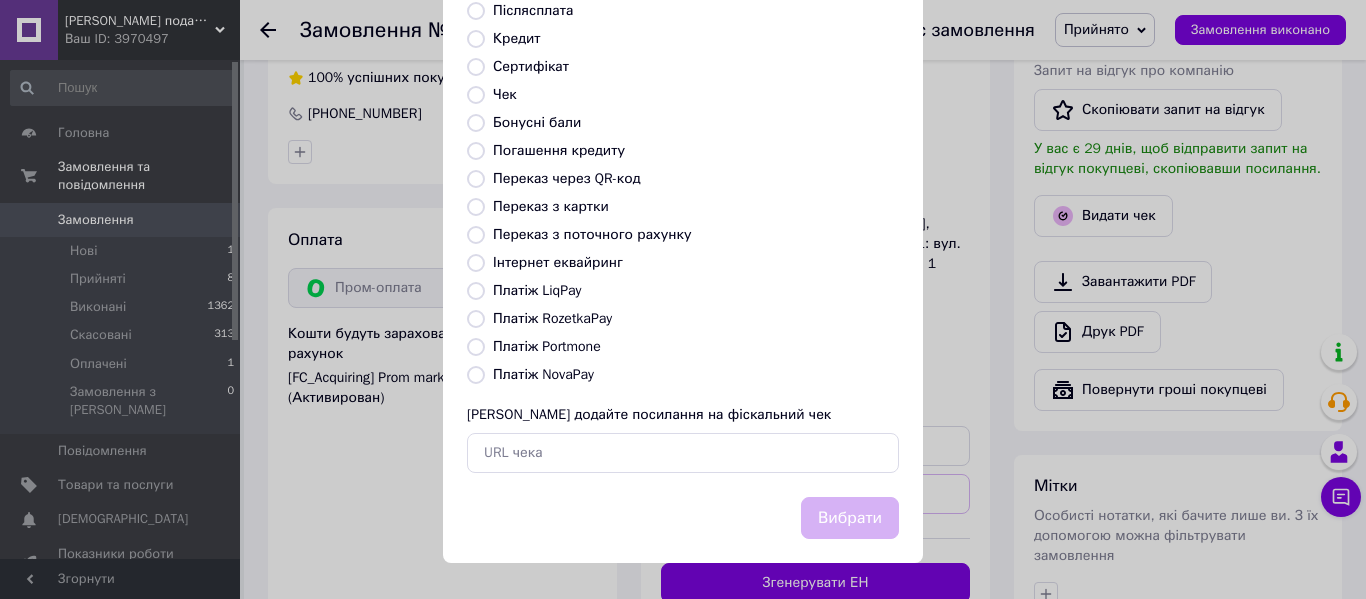 radio on "true" 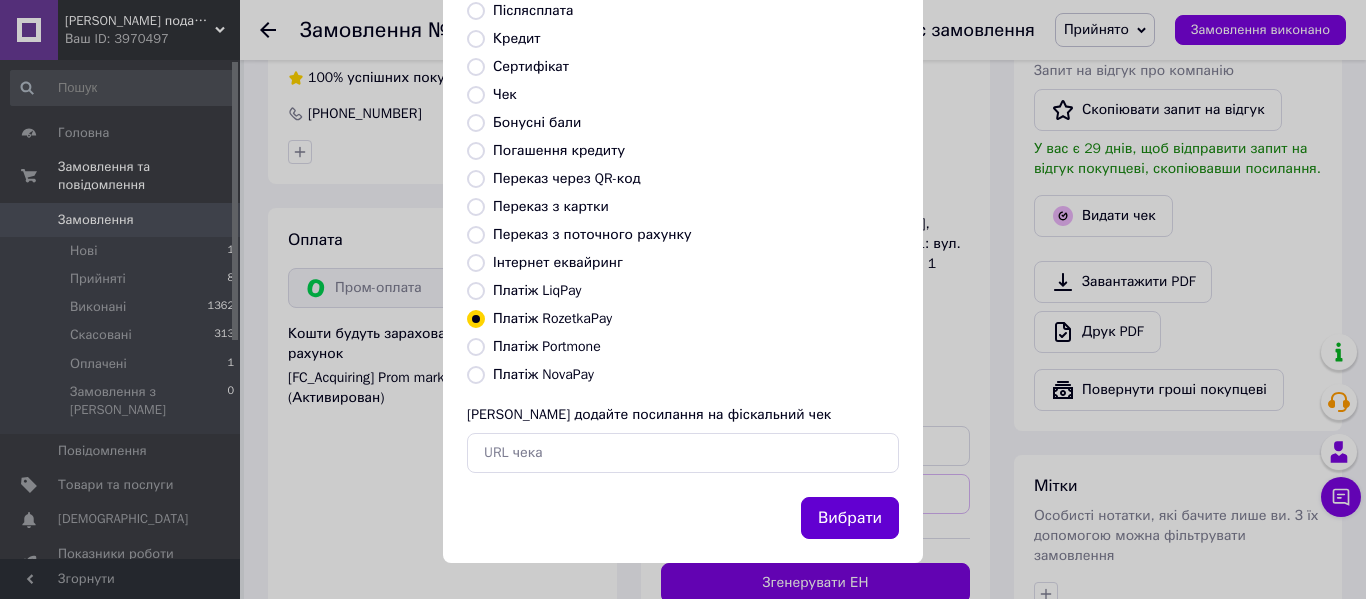 click on "Вибрати" at bounding box center (850, 518) 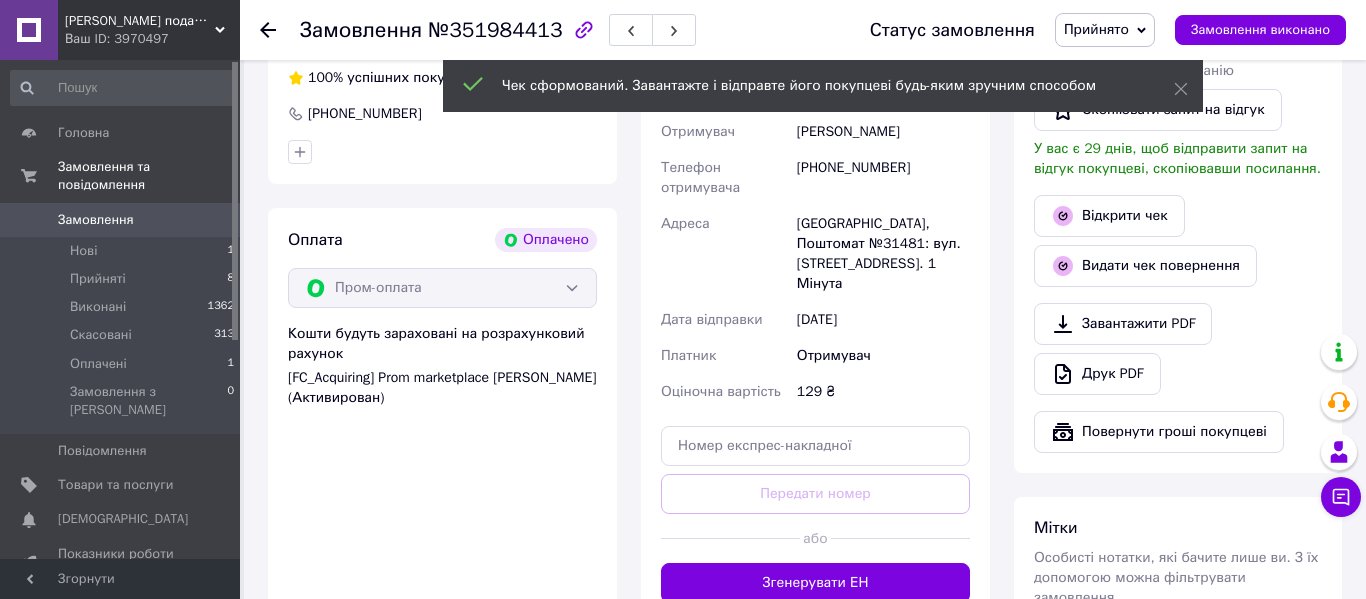 click on "Замовлення" at bounding box center [121, 220] 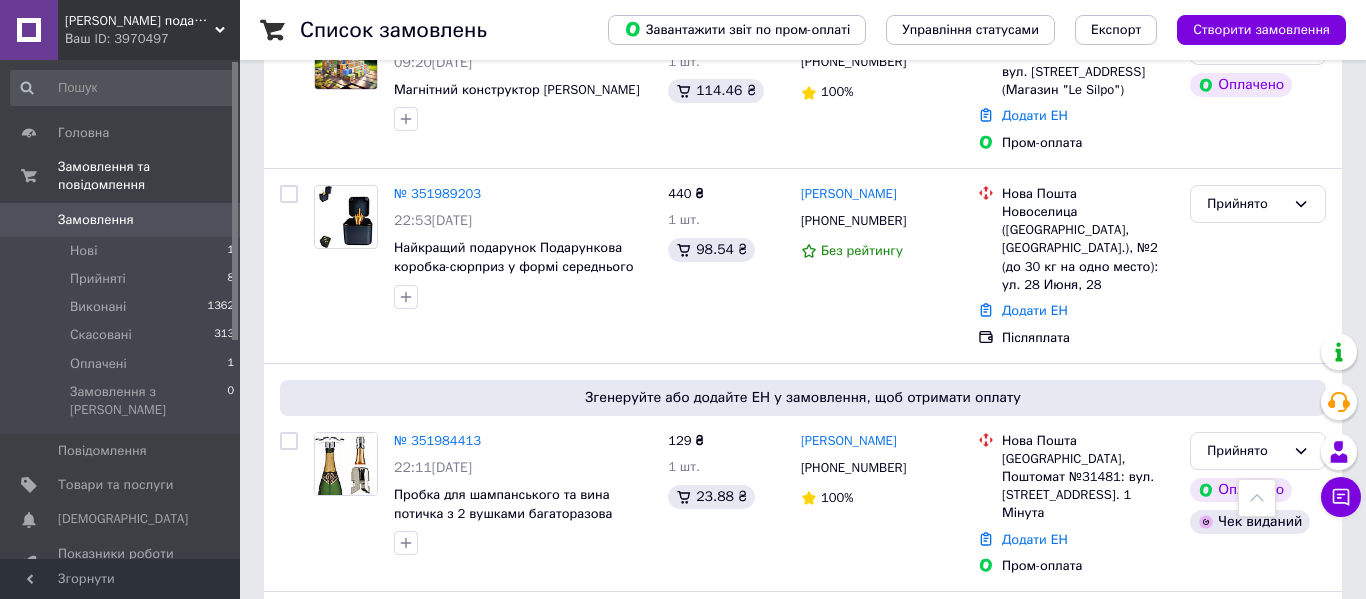 scroll, scrollTop: 419, scrollLeft: 0, axis: vertical 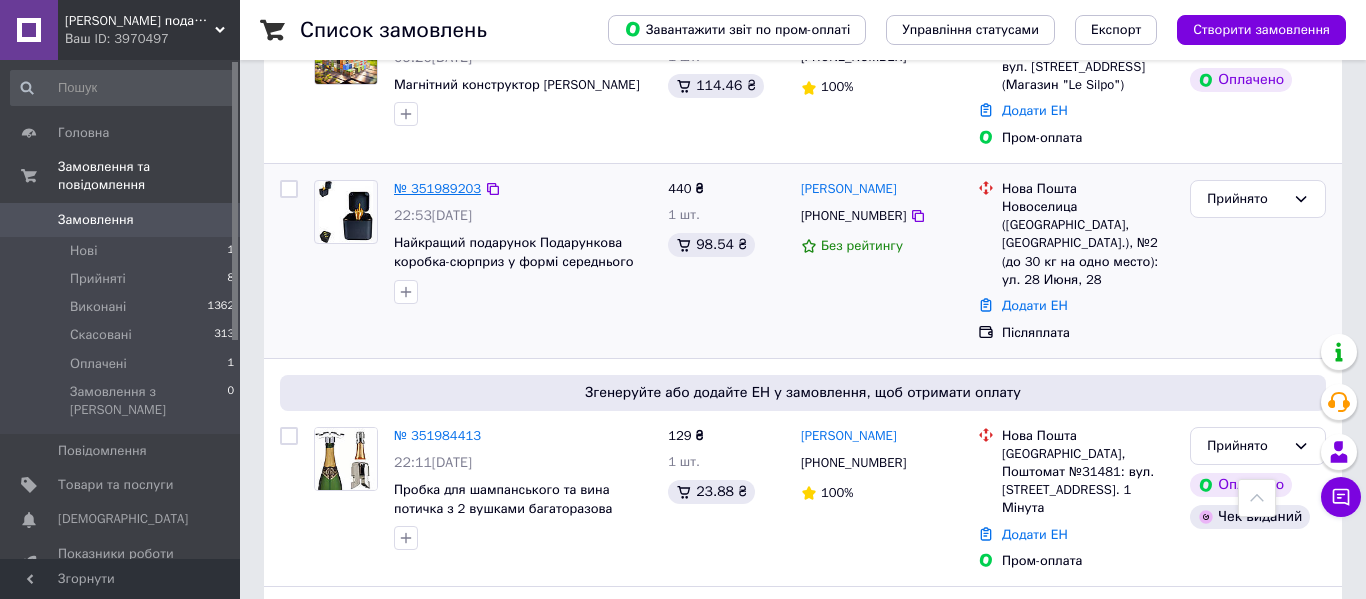 click on "№ 351989203" at bounding box center (437, 188) 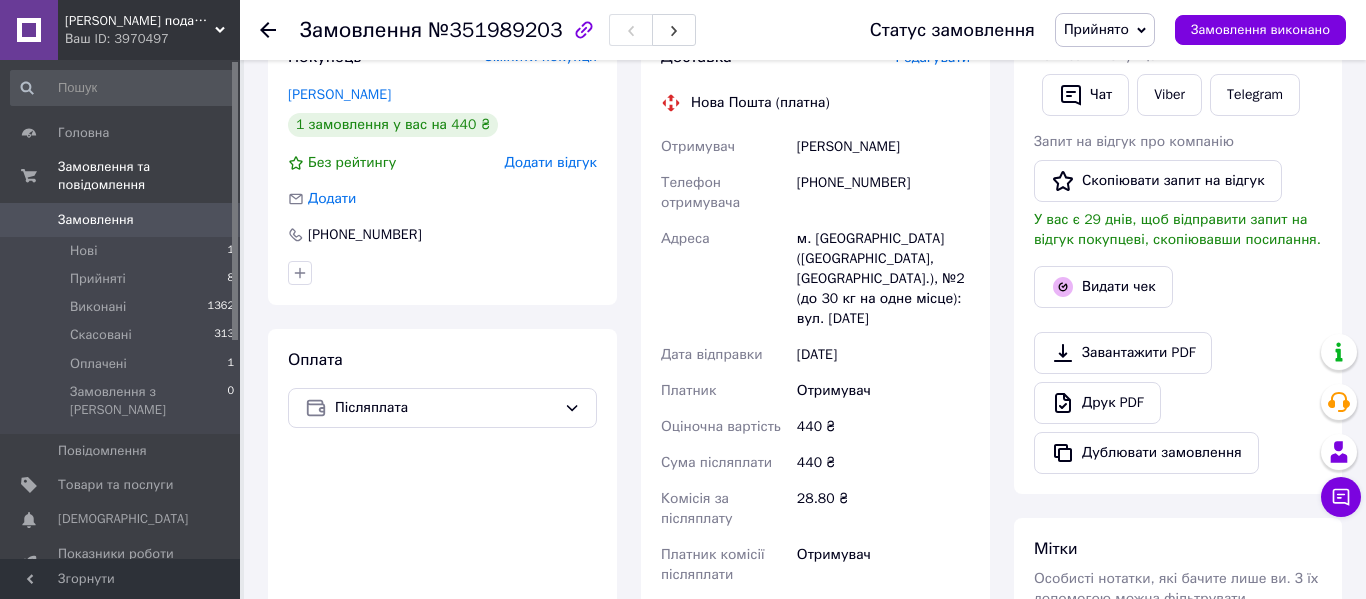 scroll, scrollTop: 411, scrollLeft: 0, axis: vertical 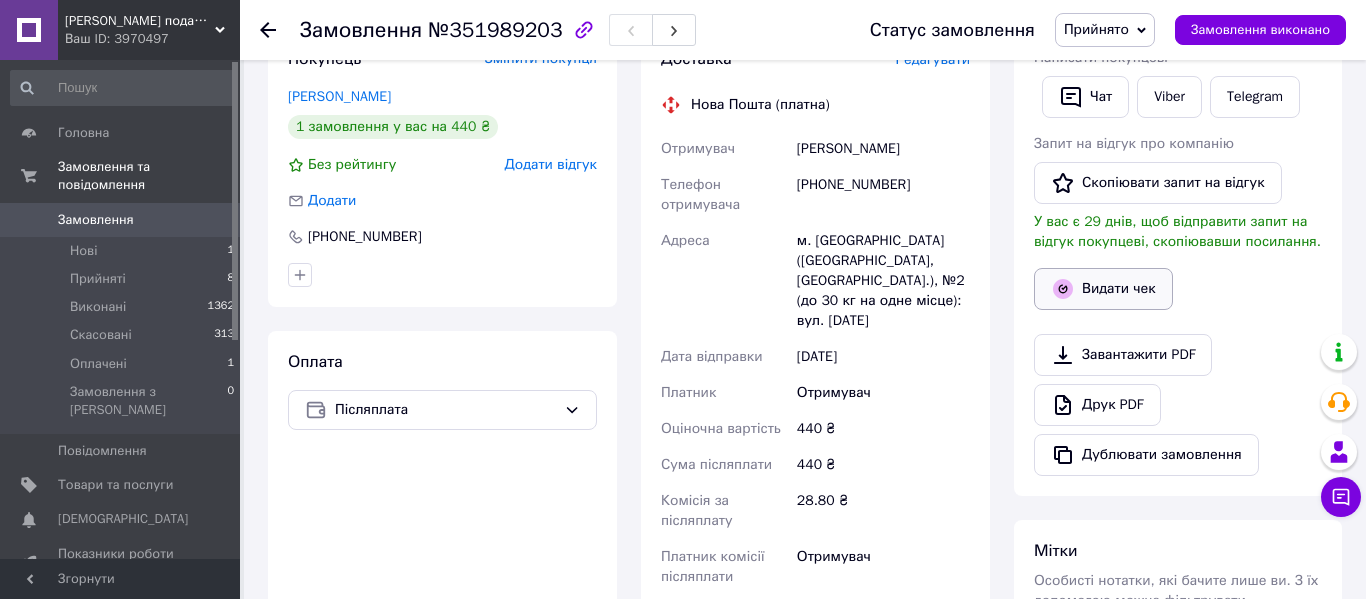 click on "Видати чек" at bounding box center (1103, 289) 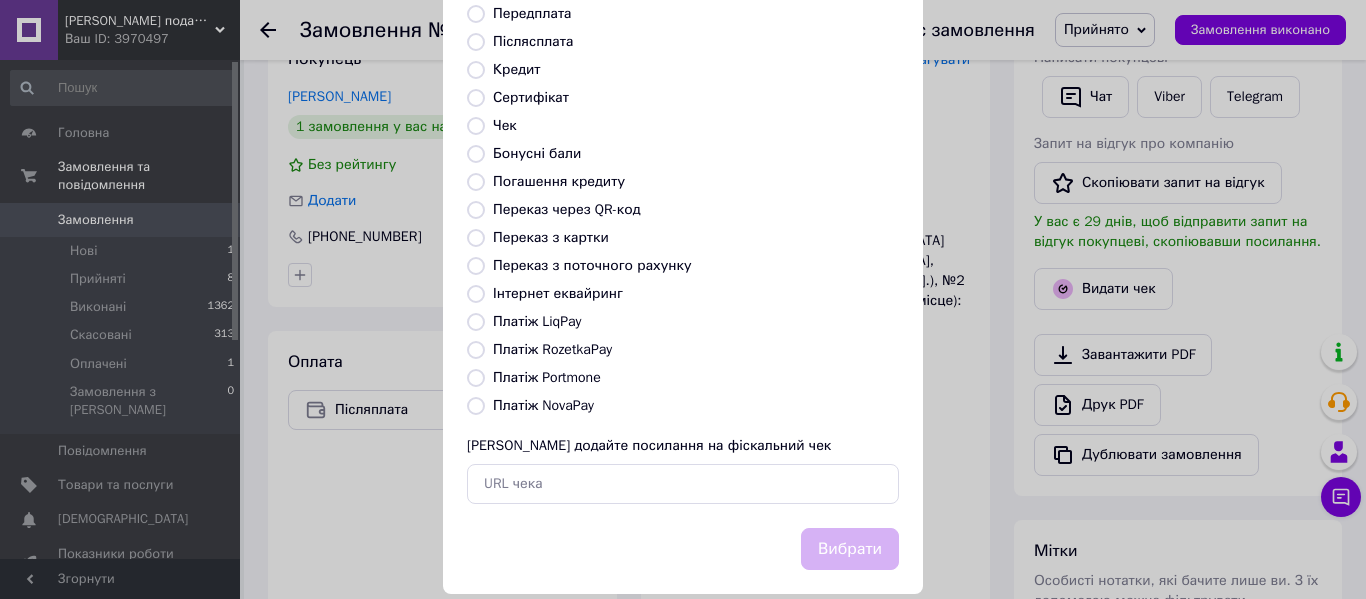 scroll, scrollTop: 260, scrollLeft: 0, axis: vertical 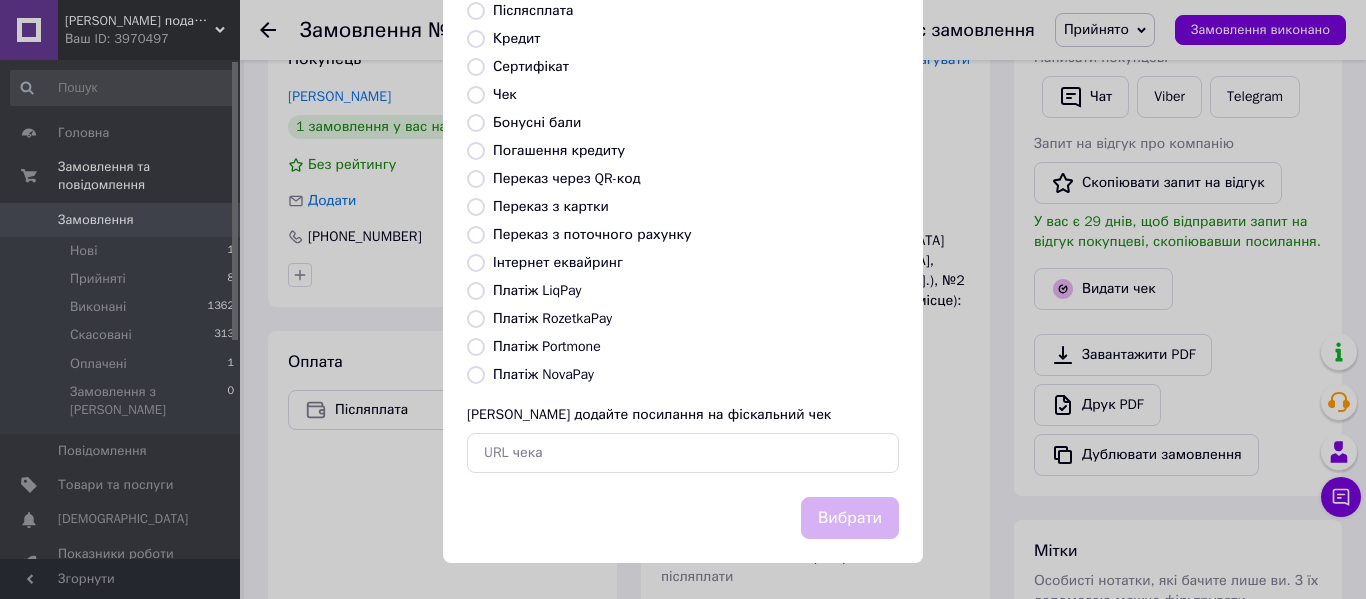 click on "Платіж NovaPay" at bounding box center (543, 374) 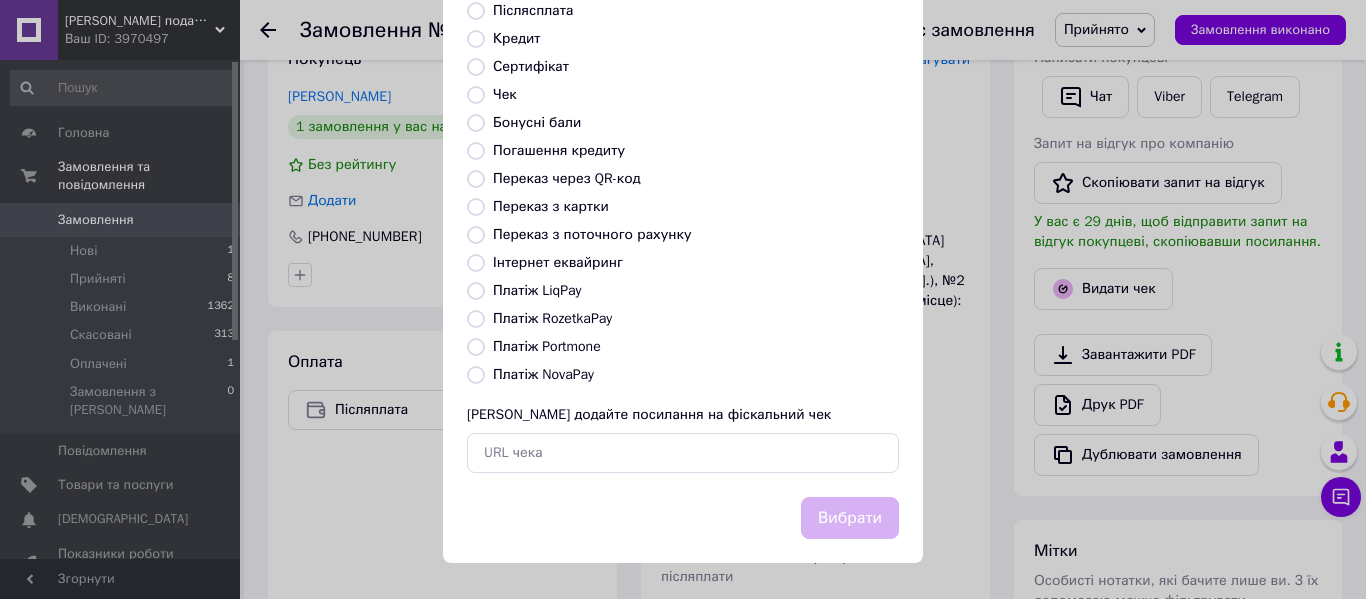 radio on "true" 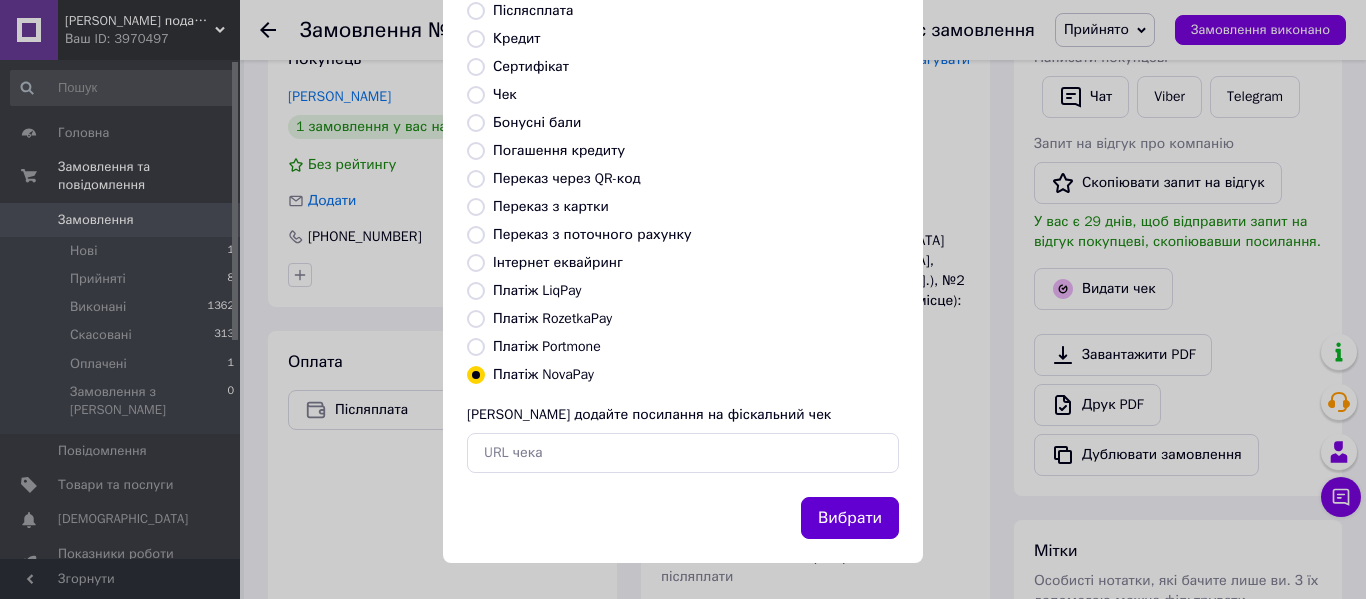click on "Вибрати" at bounding box center [850, 518] 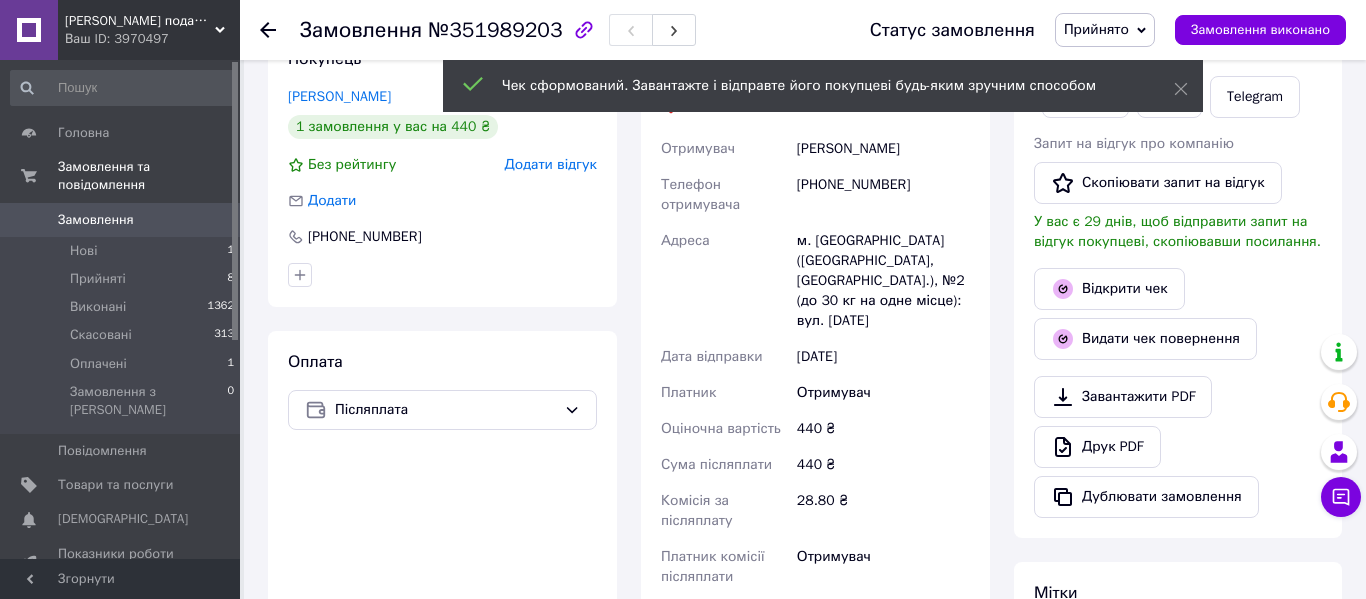 click on "Замовлення" at bounding box center (96, 220) 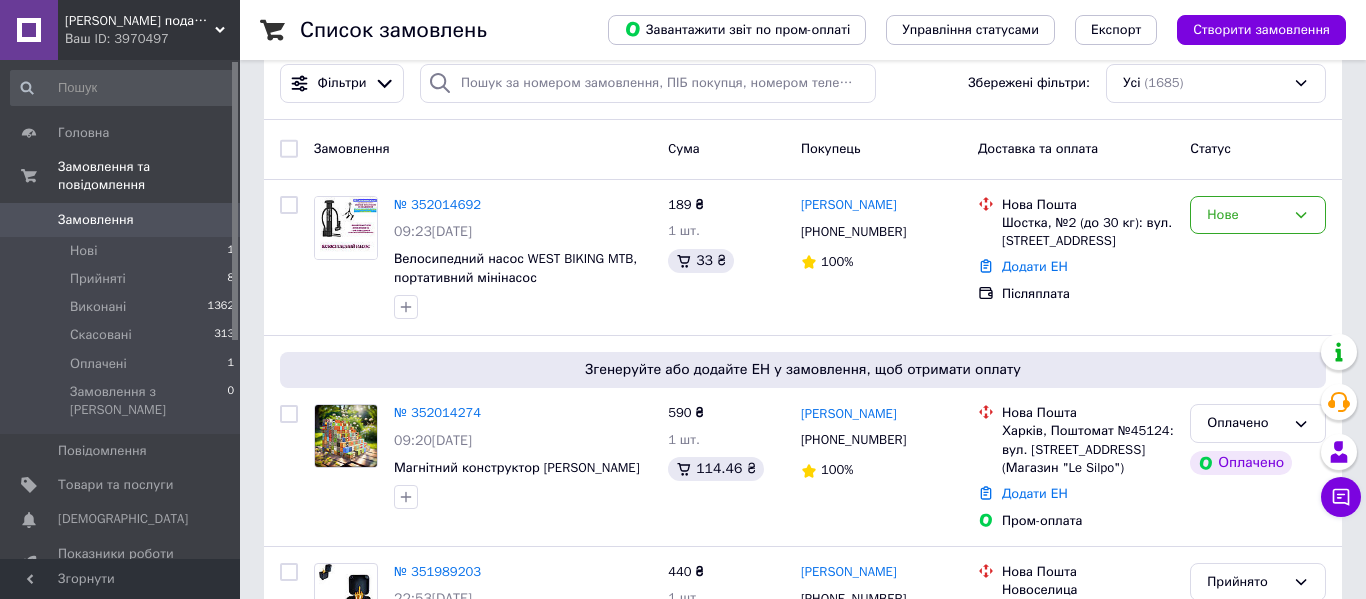 scroll, scrollTop: 26, scrollLeft: 0, axis: vertical 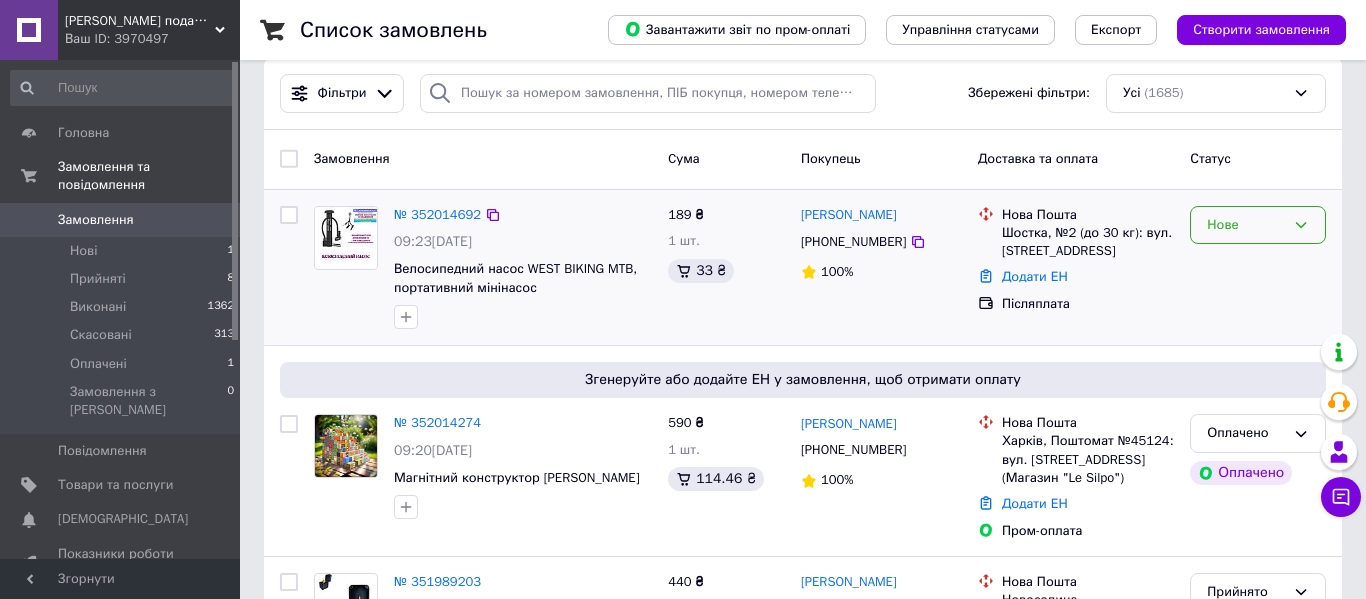 click 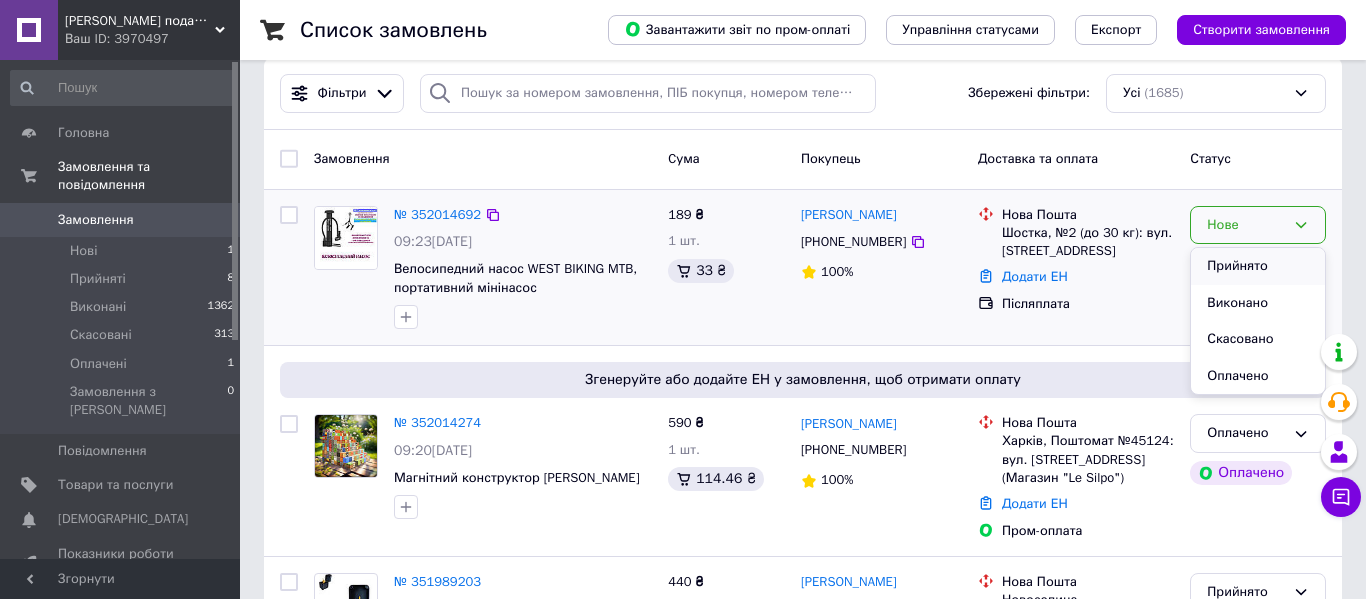 click on "Прийнято" at bounding box center [1258, 266] 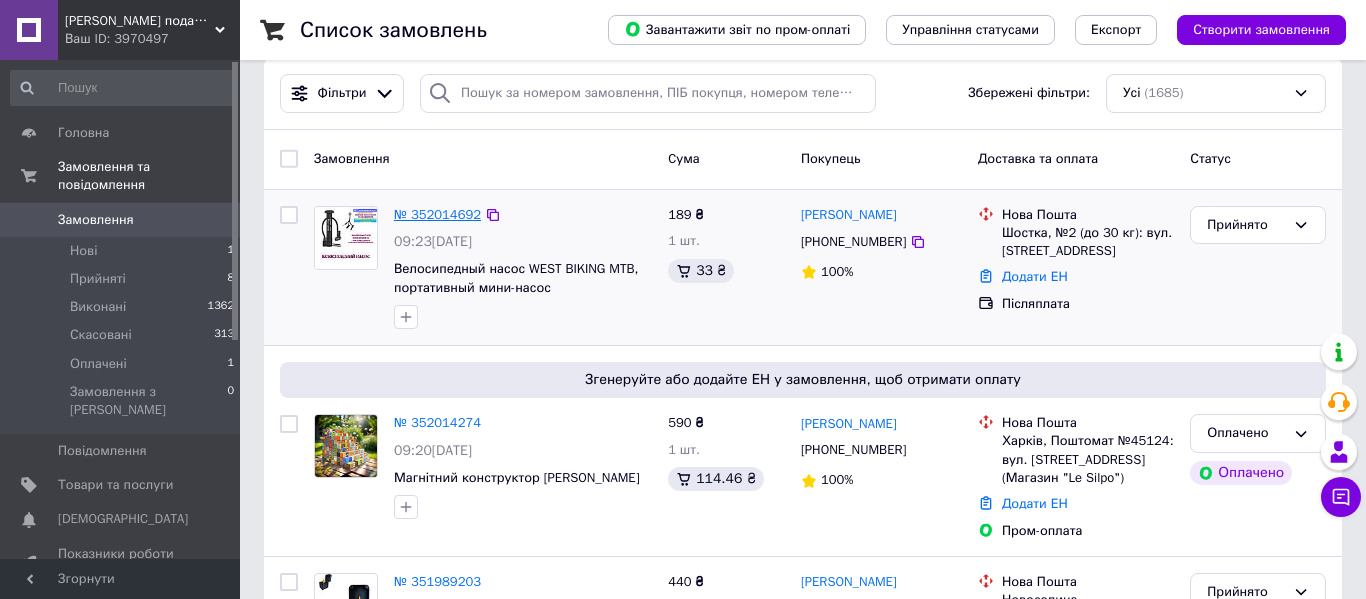 click on "№ 352014692" at bounding box center [437, 214] 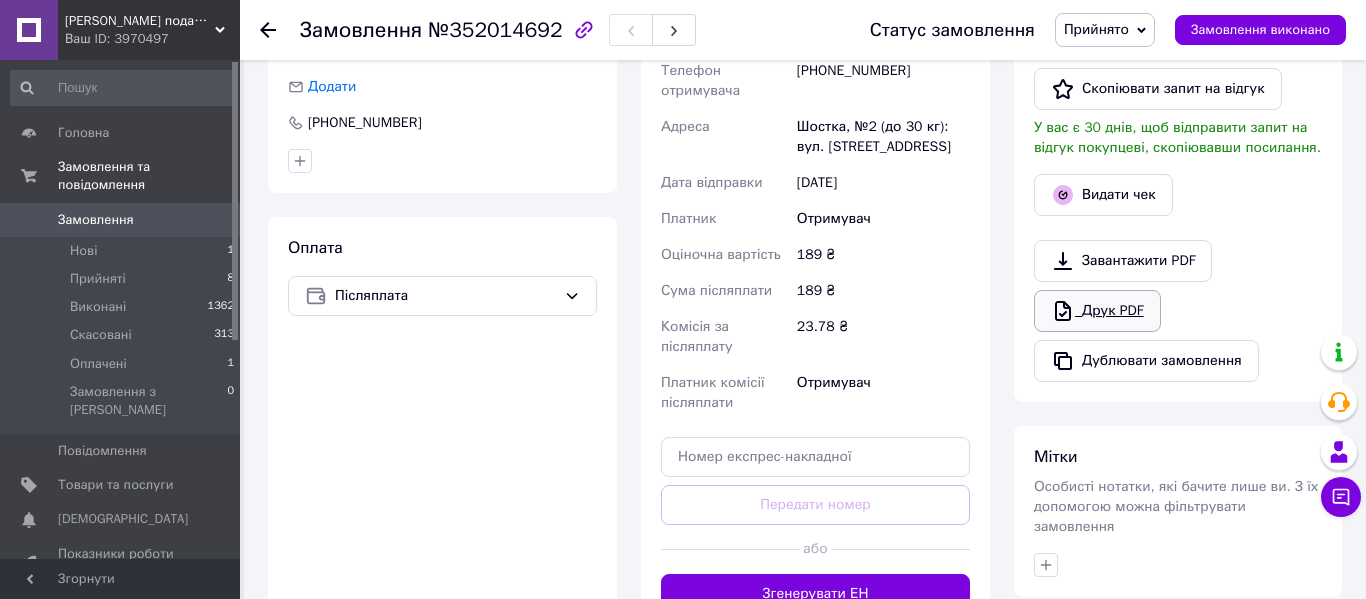 scroll, scrollTop: 507, scrollLeft: 0, axis: vertical 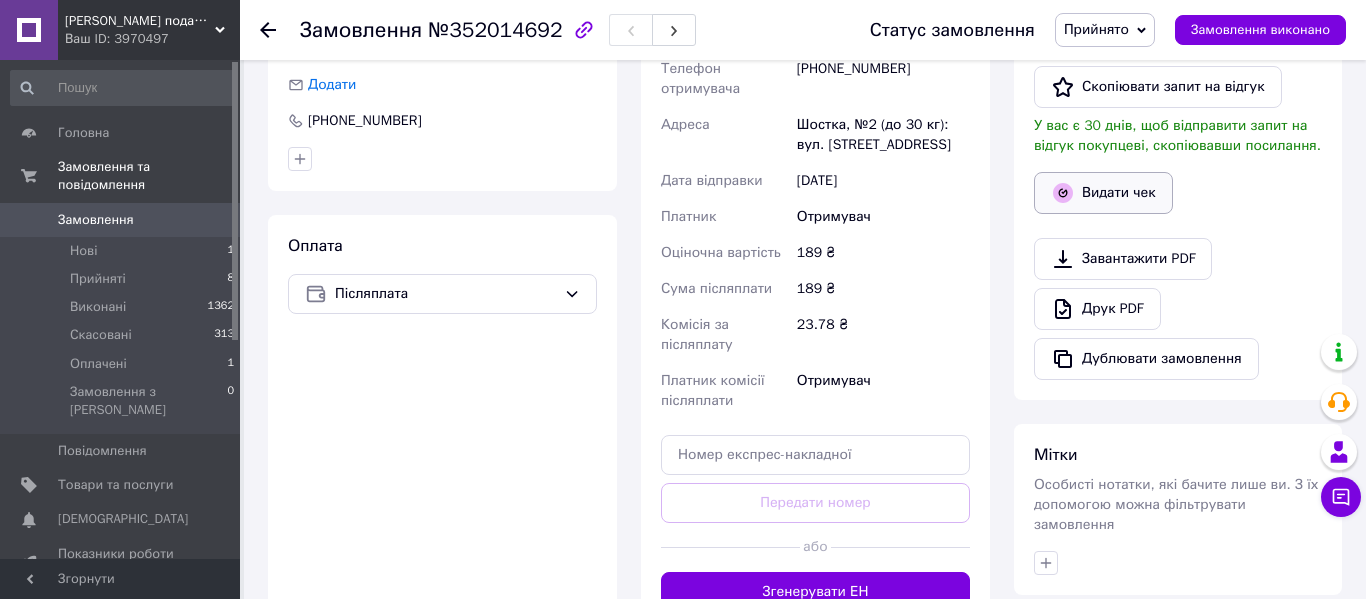 click on "Видати чек" at bounding box center [1103, 193] 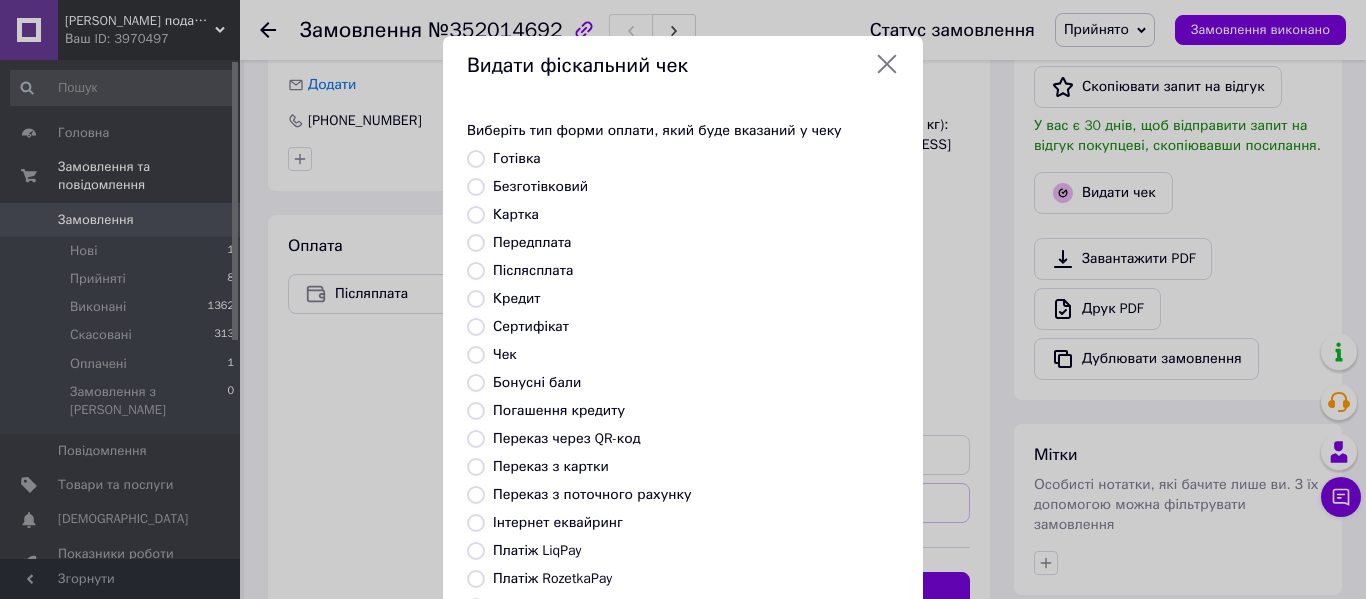 scroll, scrollTop: 260, scrollLeft: 0, axis: vertical 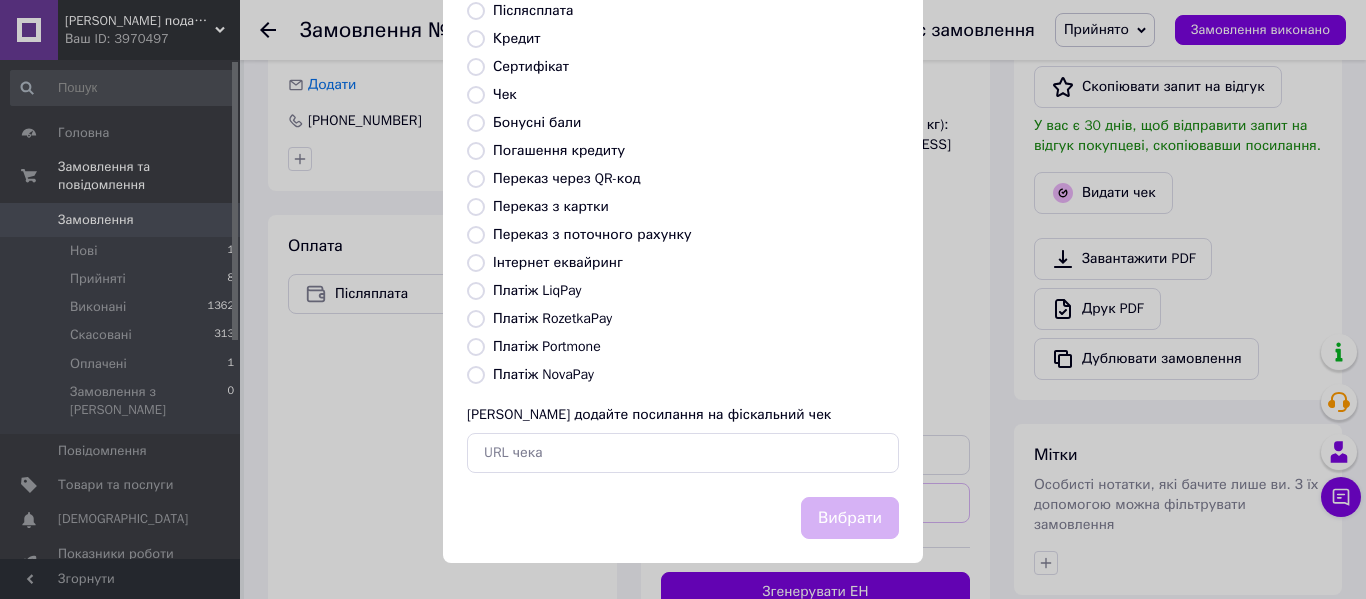 click on "Платіж NovaPay" at bounding box center [543, 374] 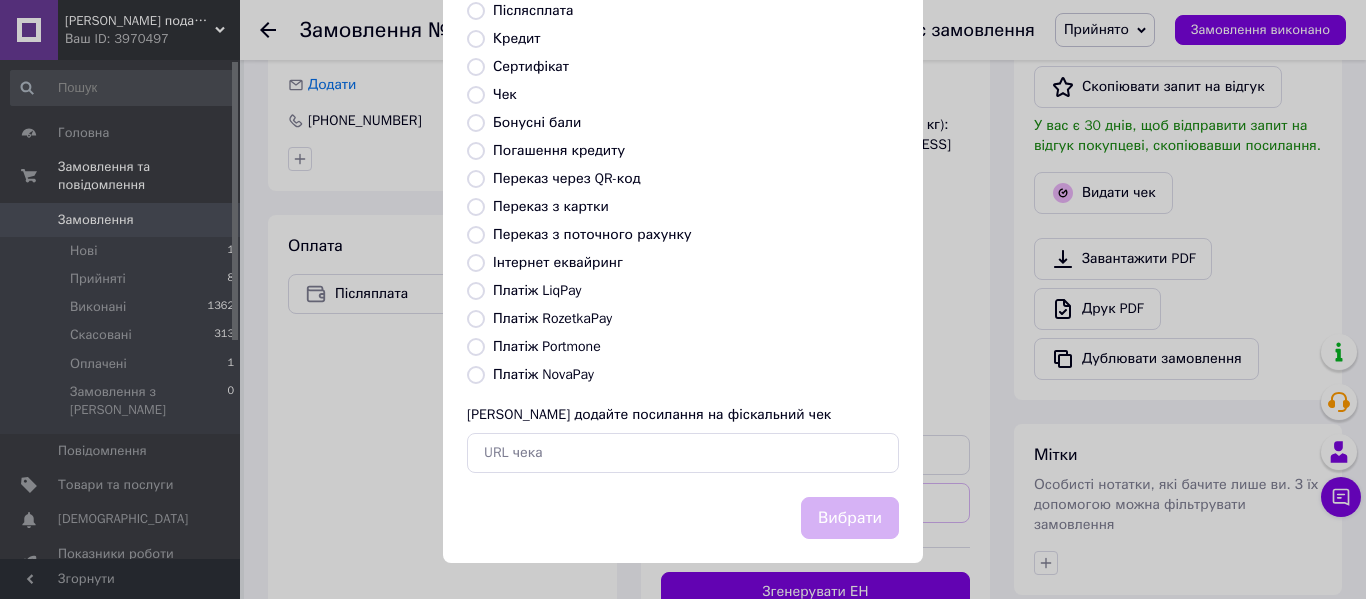 radio on "true" 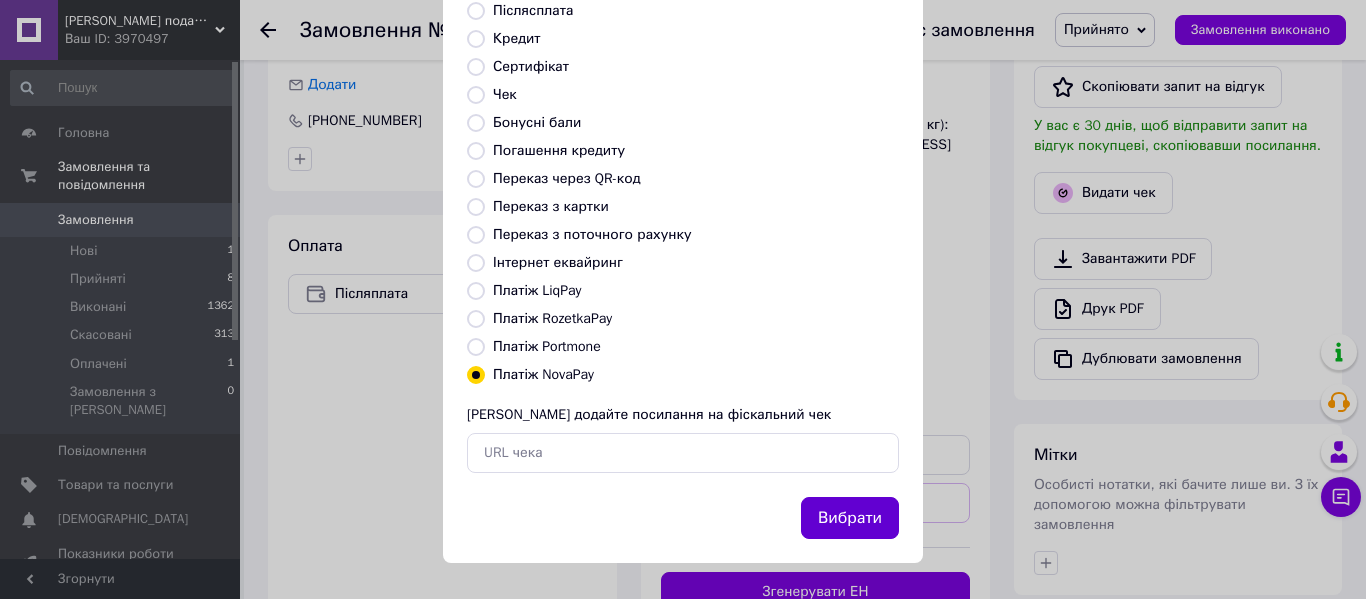 click on "Вибрати" at bounding box center (850, 518) 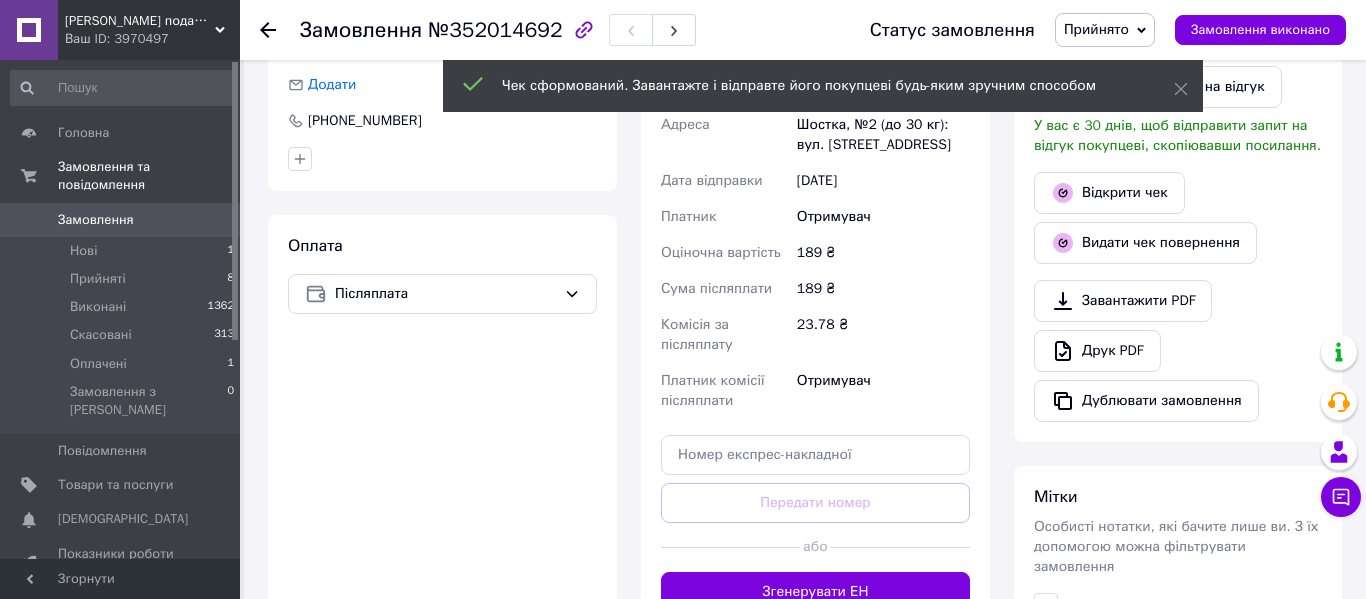 click on "Замовлення" at bounding box center [96, 220] 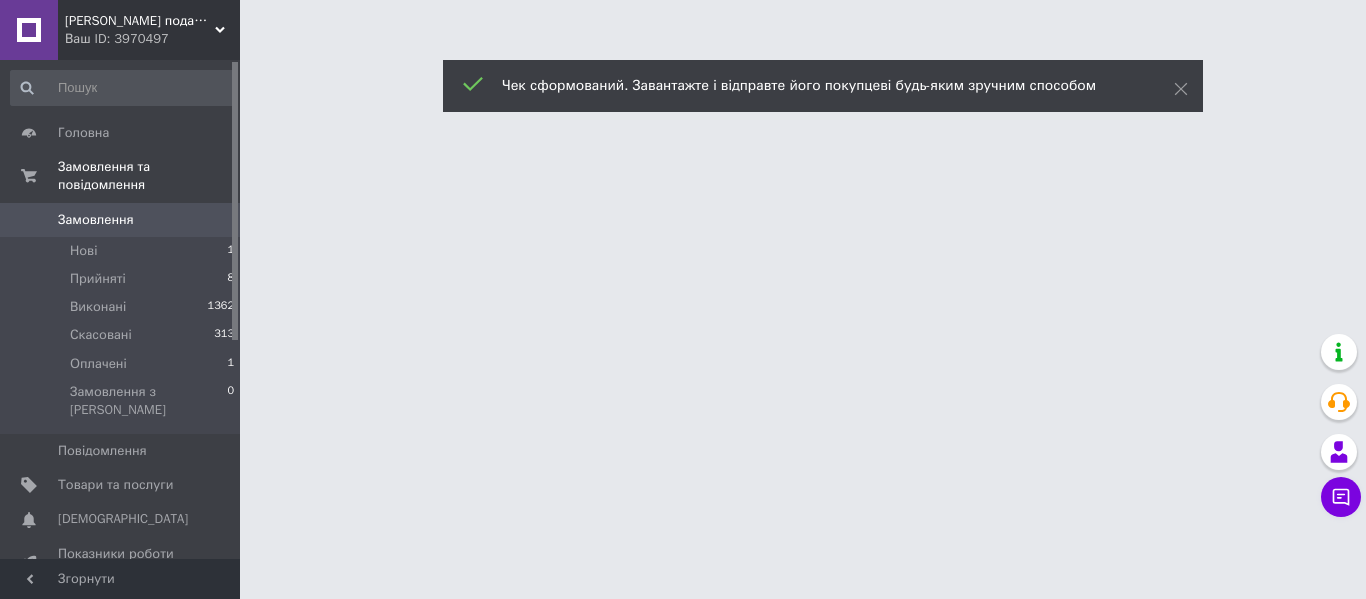 scroll, scrollTop: 0, scrollLeft: 0, axis: both 